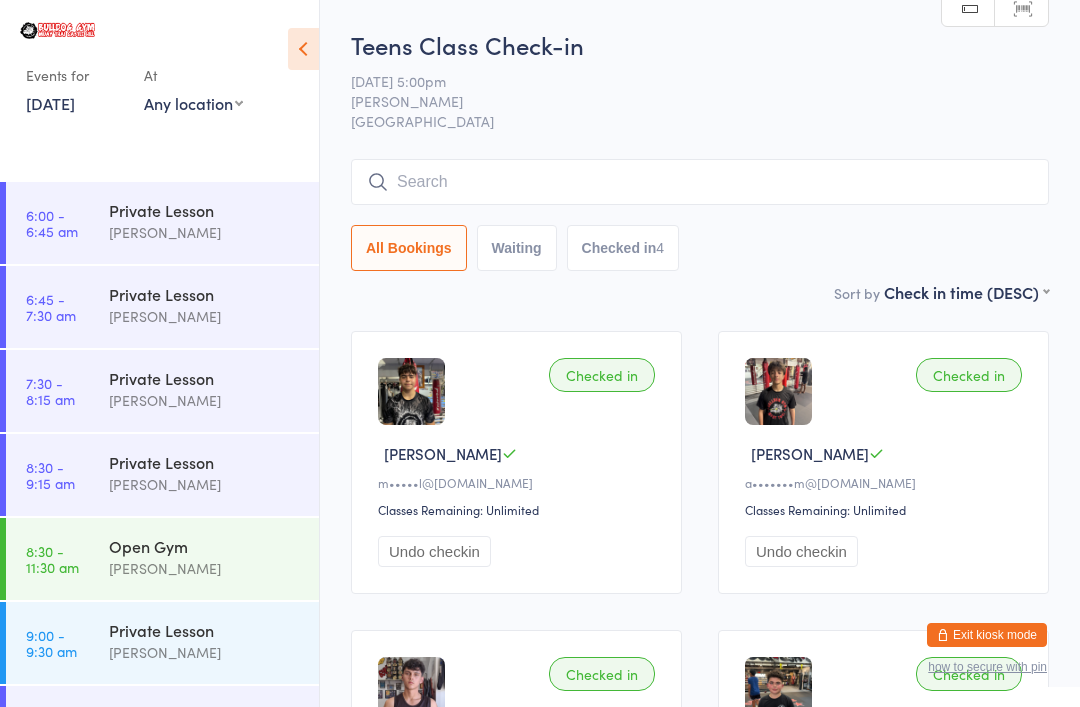 scroll, scrollTop: 161, scrollLeft: 0, axis: vertical 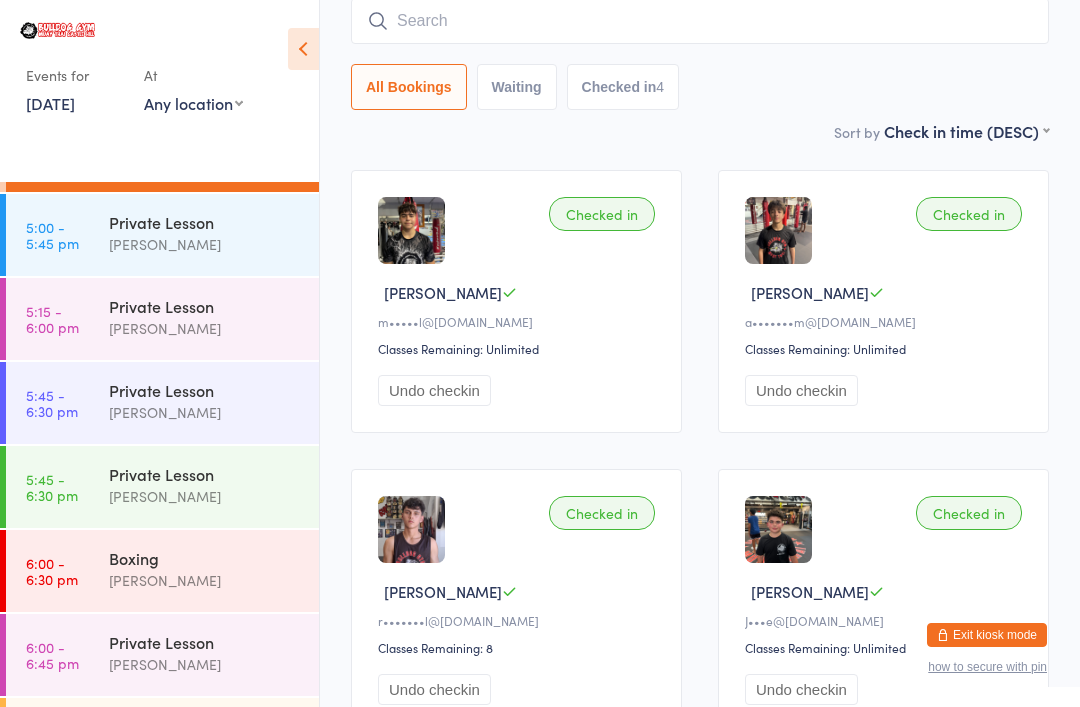click on "6:00 - 6:30 pm Boxing [PERSON_NAME]" at bounding box center (162, 571) 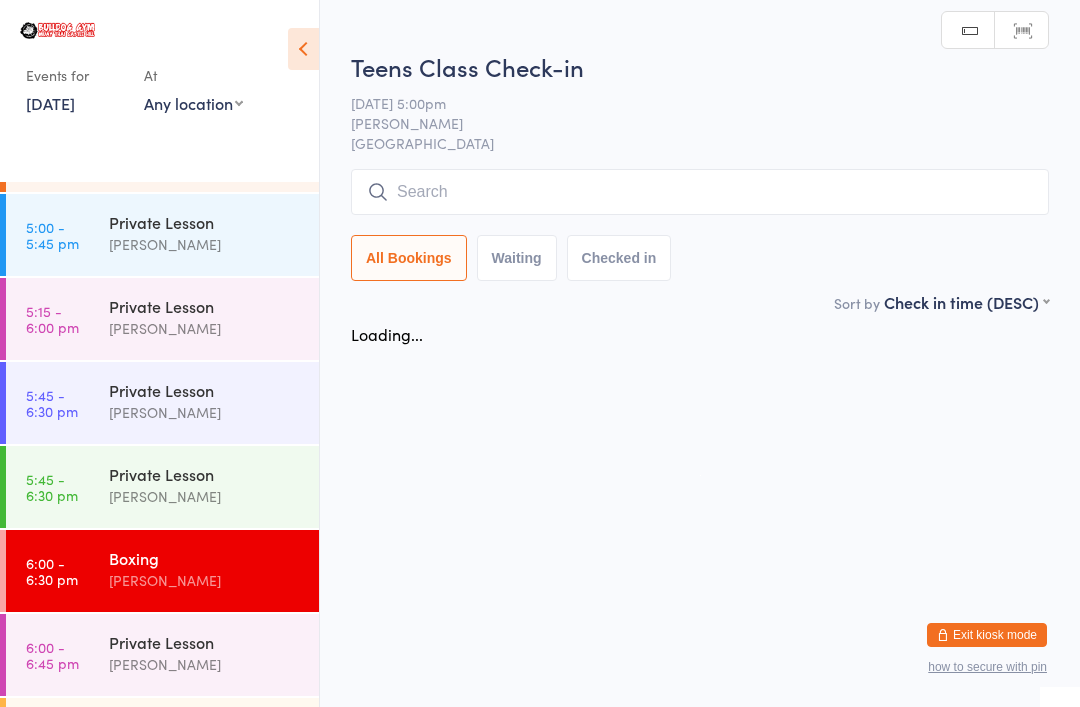 scroll, scrollTop: 0, scrollLeft: 0, axis: both 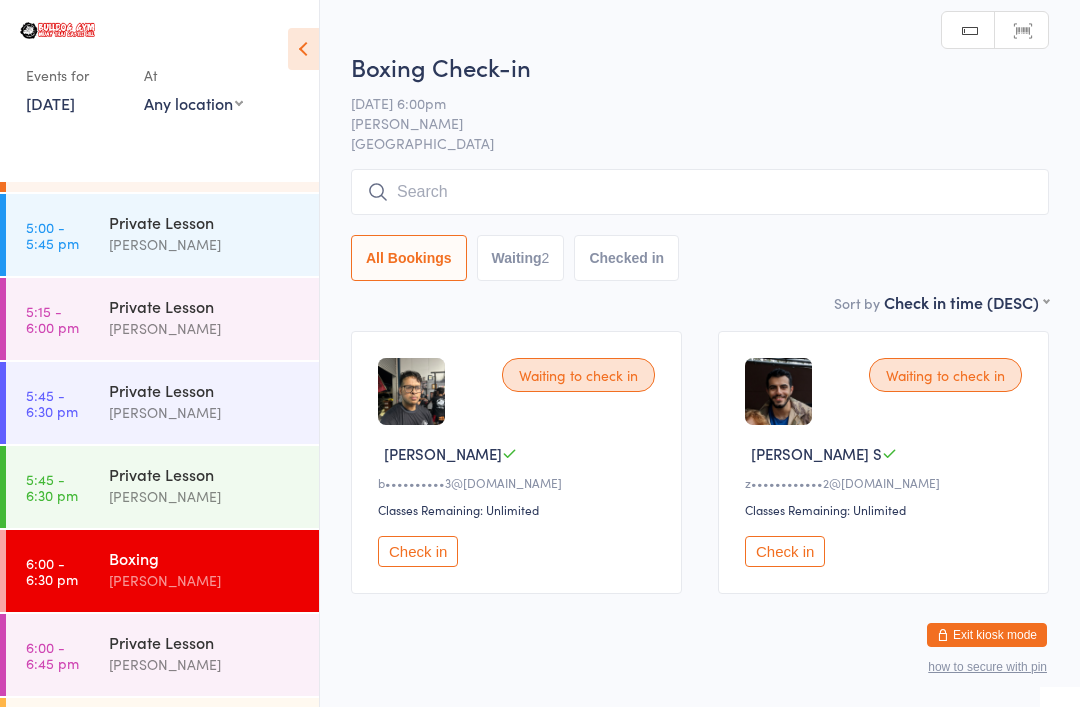 click at bounding box center (700, 192) 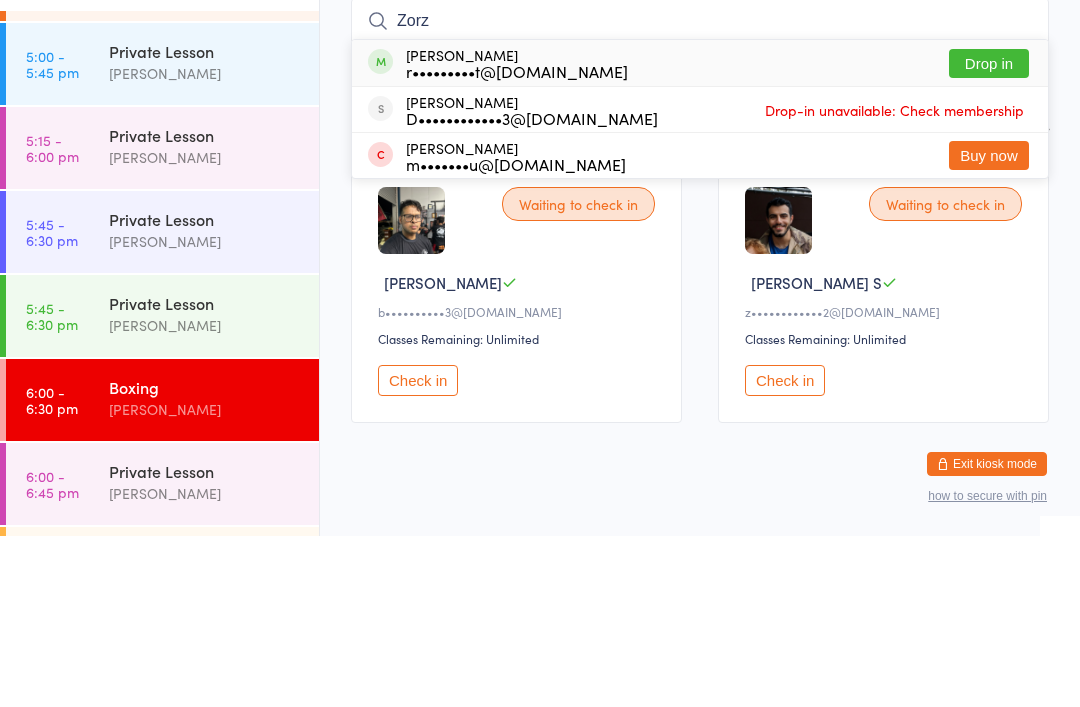 type on "Zorz" 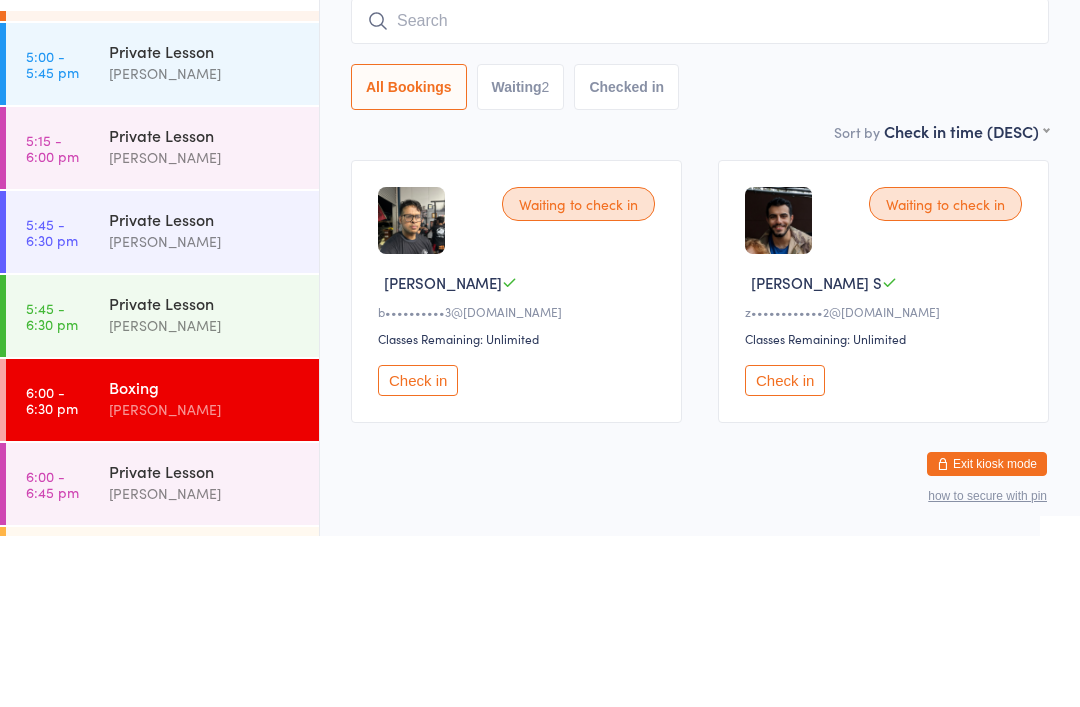scroll, scrollTop: 49, scrollLeft: 0, axis: vertical 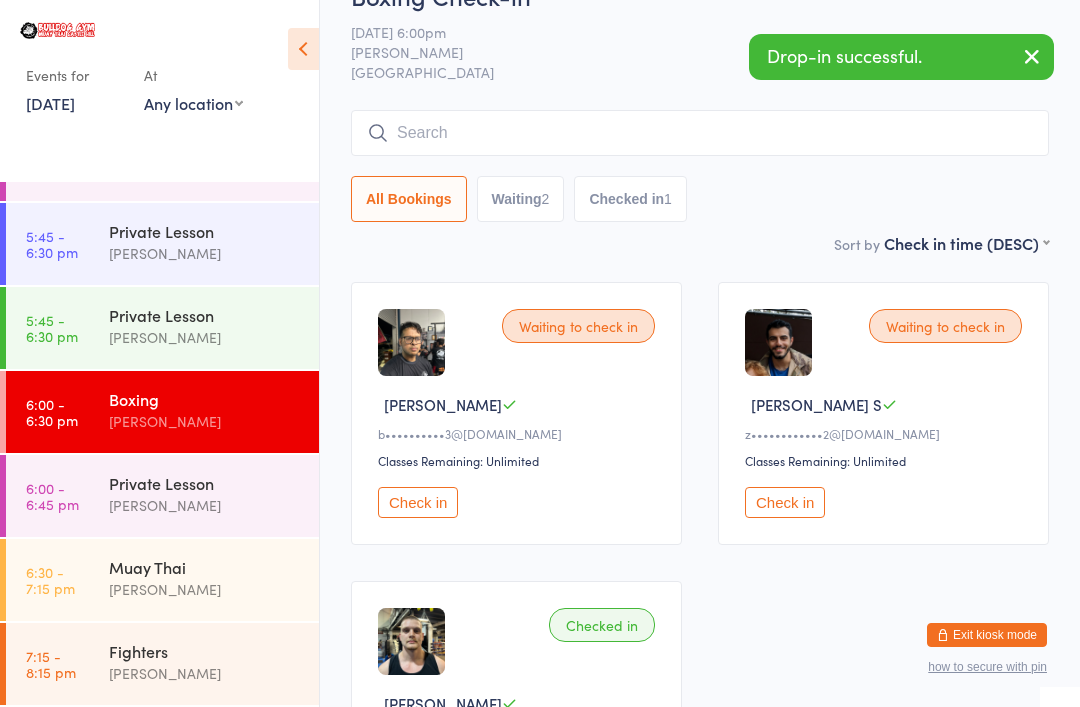 click on "Muay Thai" at bounding box center [205, 567] 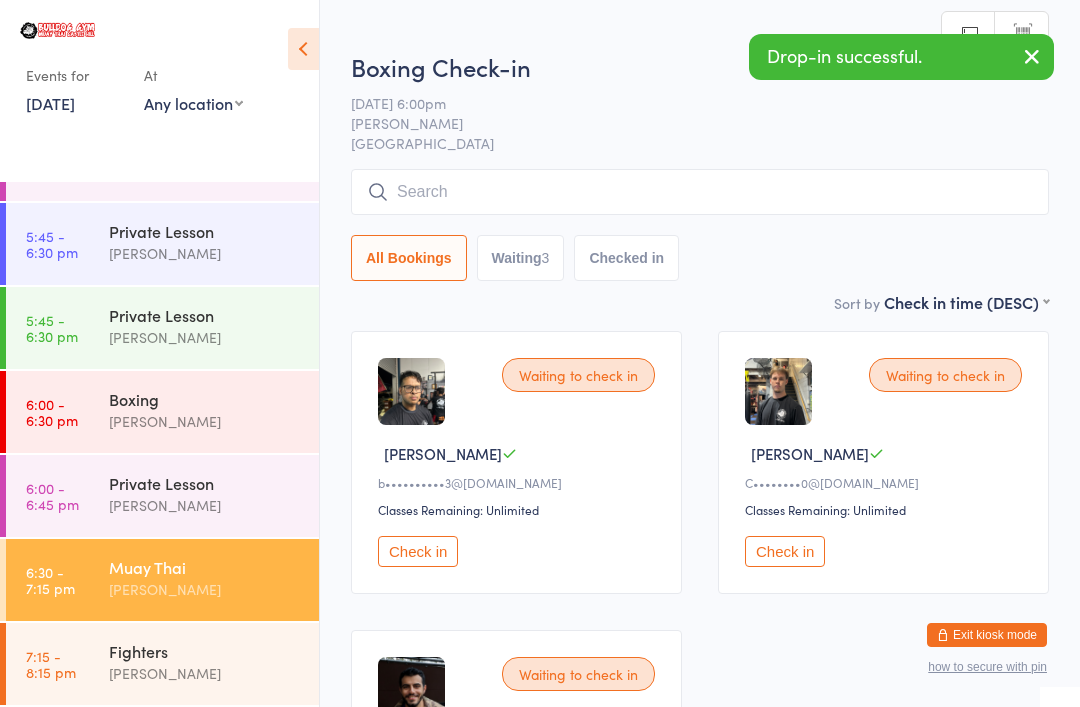 click at bounding box center [700, 192] 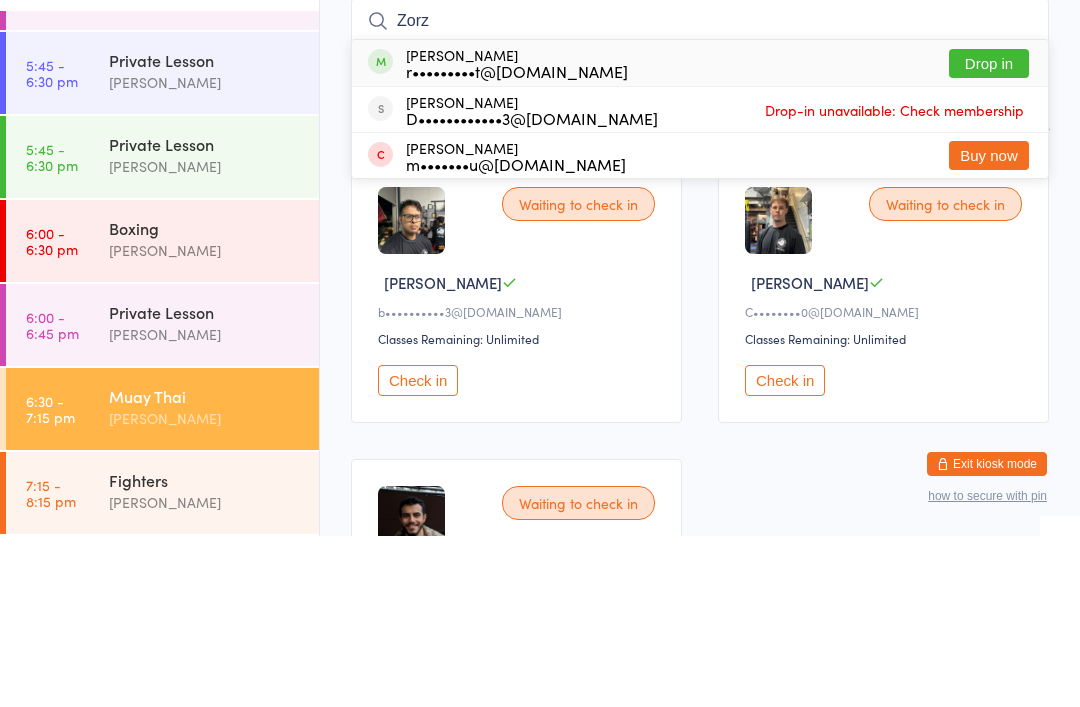 type on "Zorz" 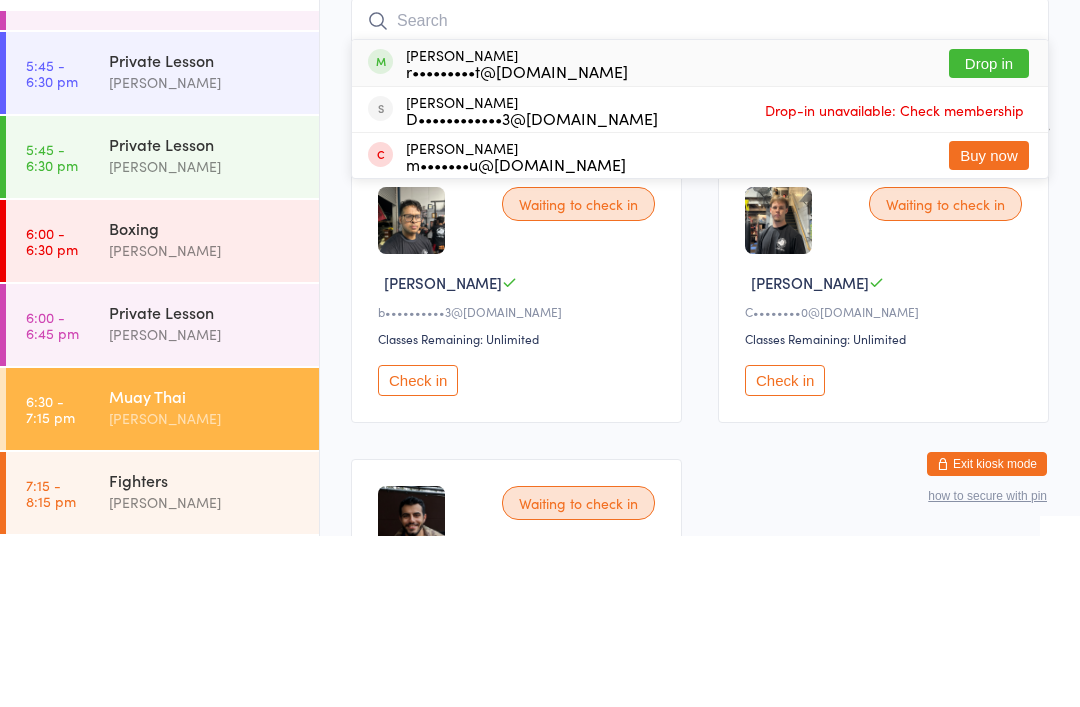 scroll, scrollTop: 171, scrollLeft: 0, axis: vertical 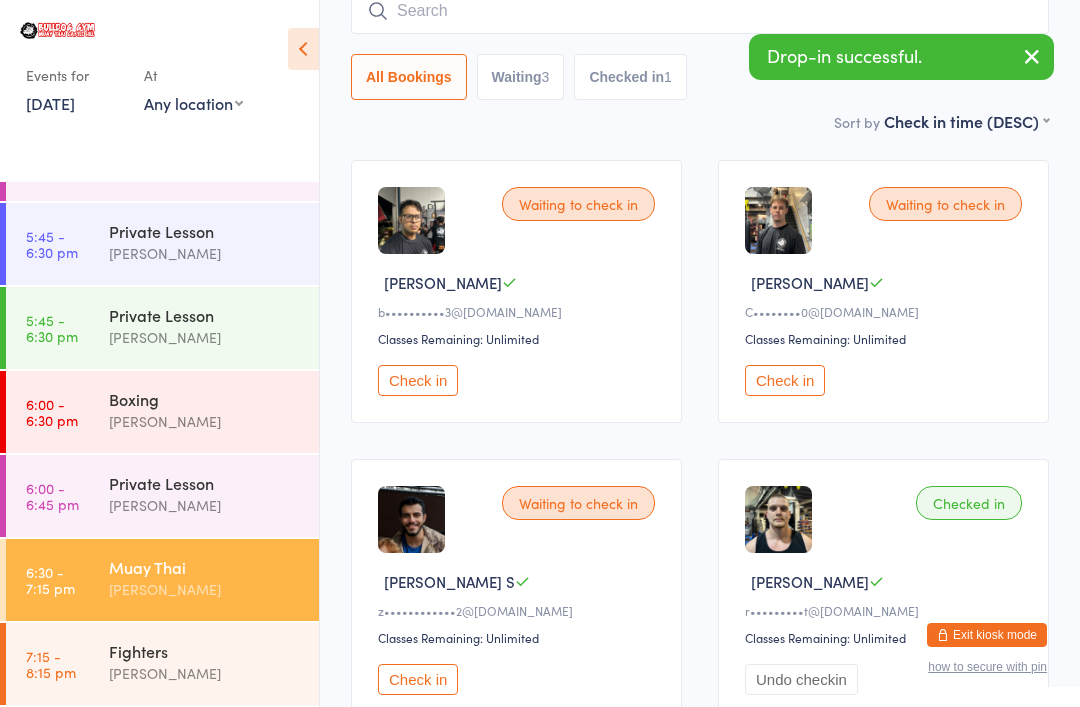 click at bounding box center [700, 11] 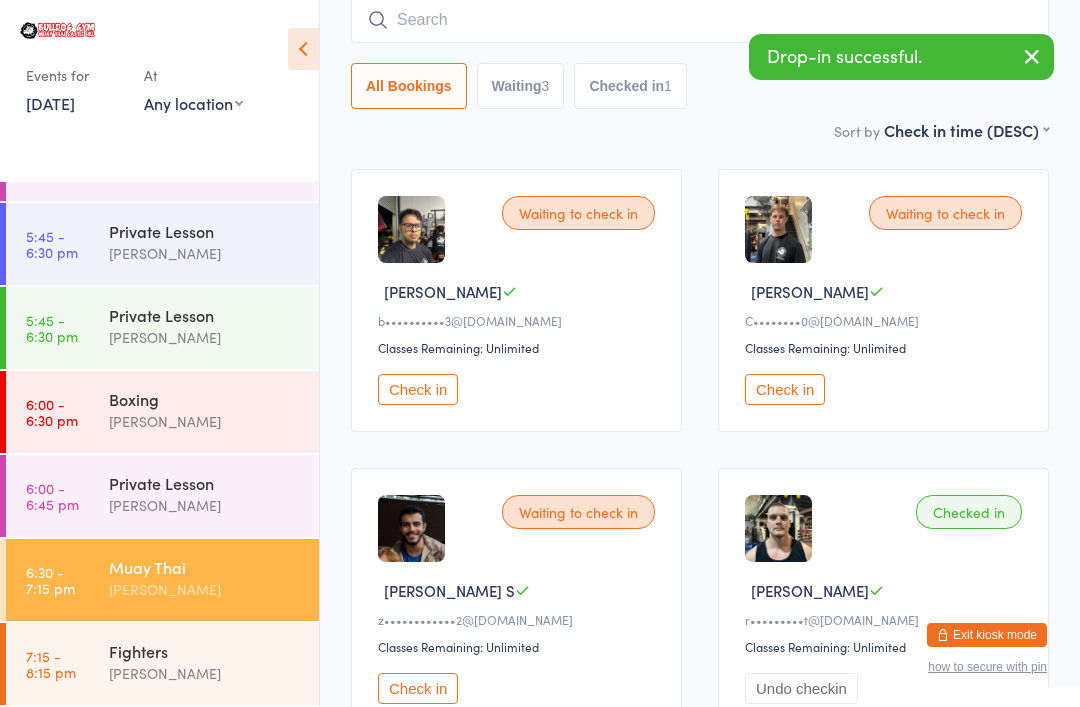 scroll, scrollTop: 161, scrollLeft: 0, axis: vertical 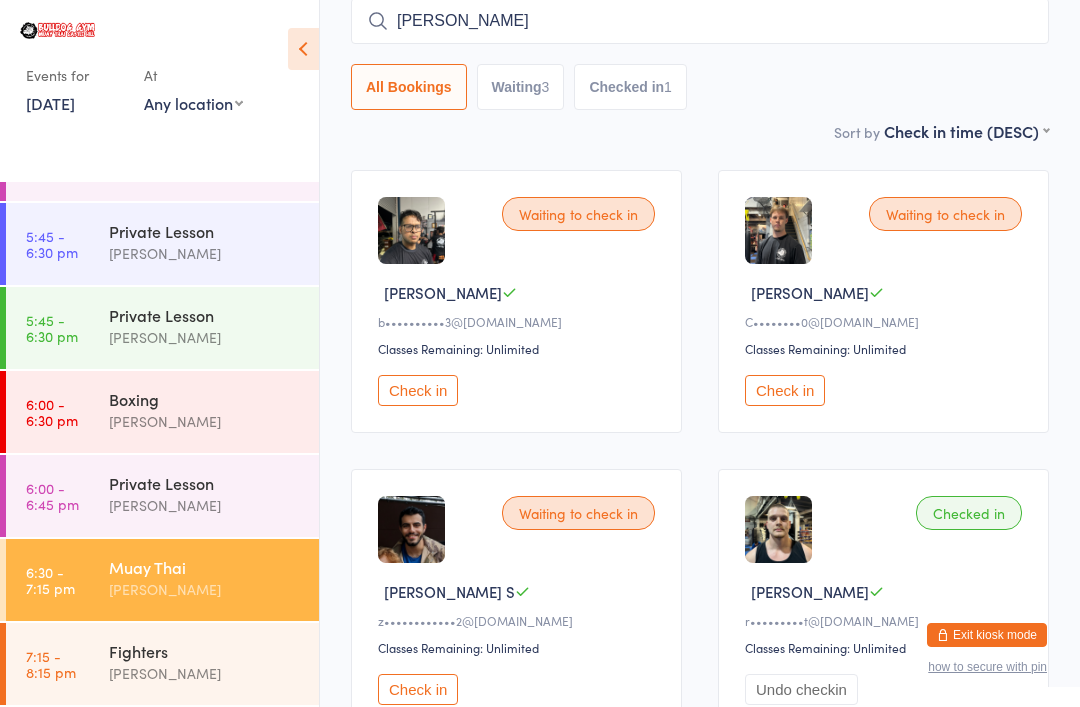 type on "[PERSON_NAME]" 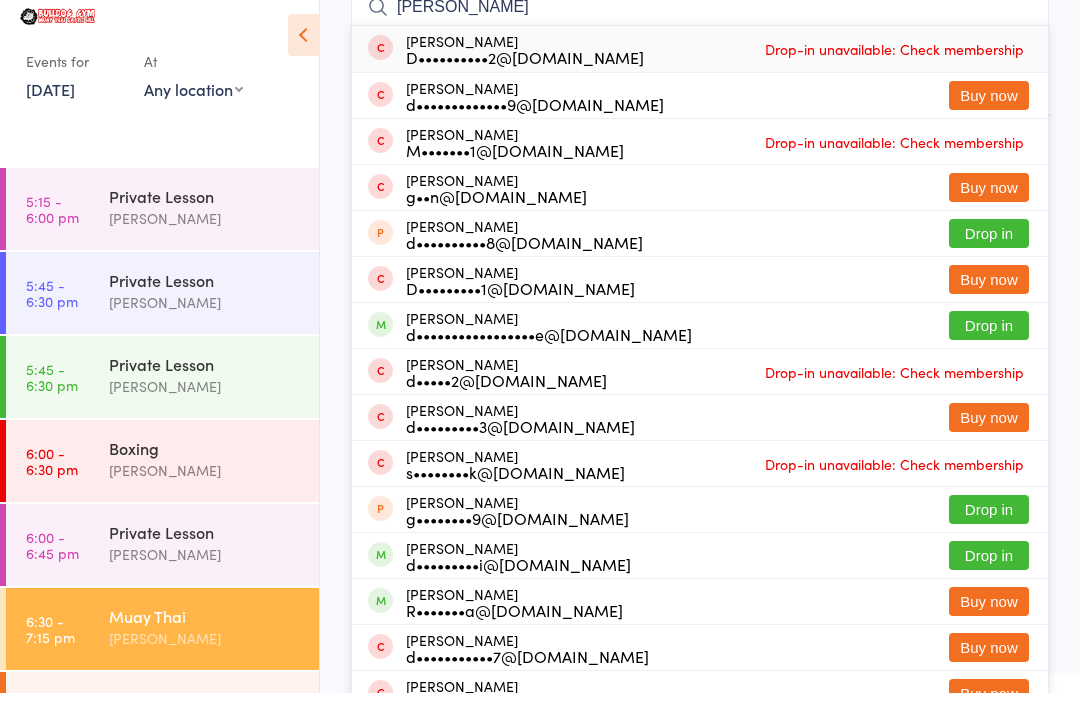 scroll, scrollTop: 1427, scrollLeft: 0, axis: vertical 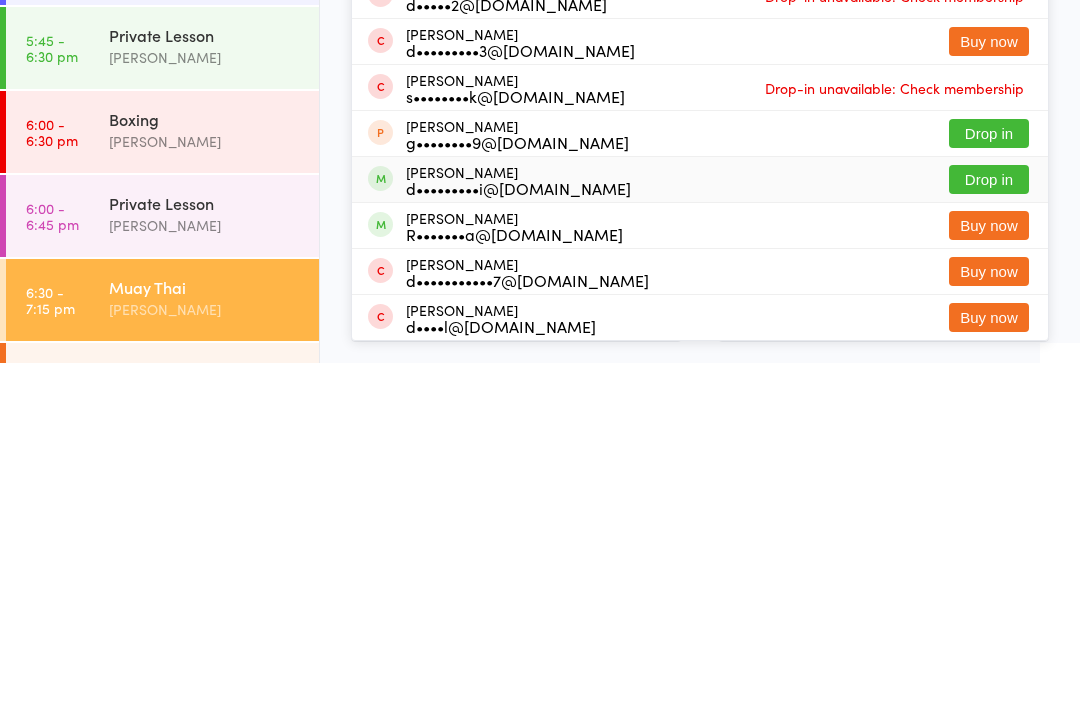 click on "Drop in" at bounding box center (989, 523) 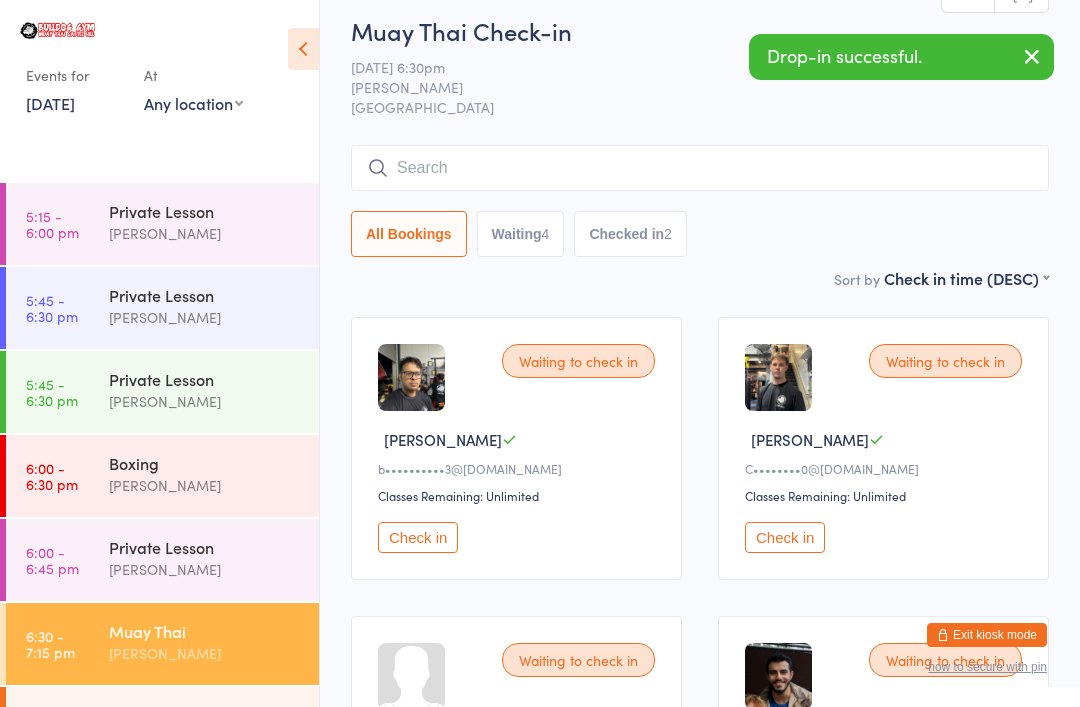 scroll, scrollTop: 0, scrollLeft: 0, axis: both 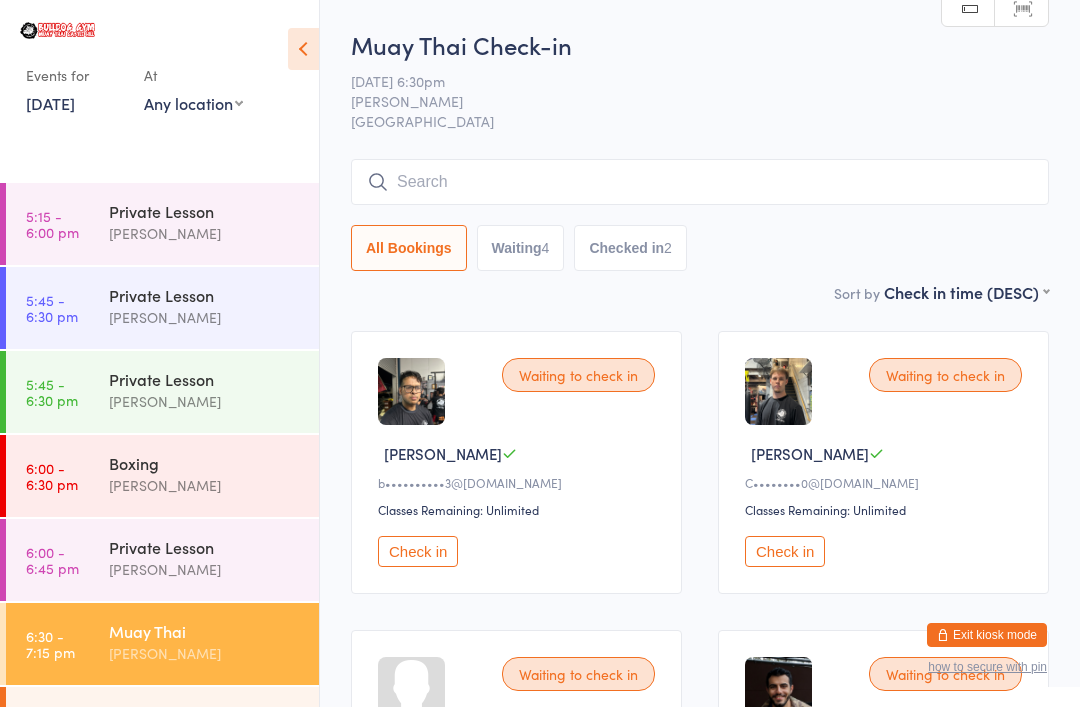 click at bounding box center [700, 182] 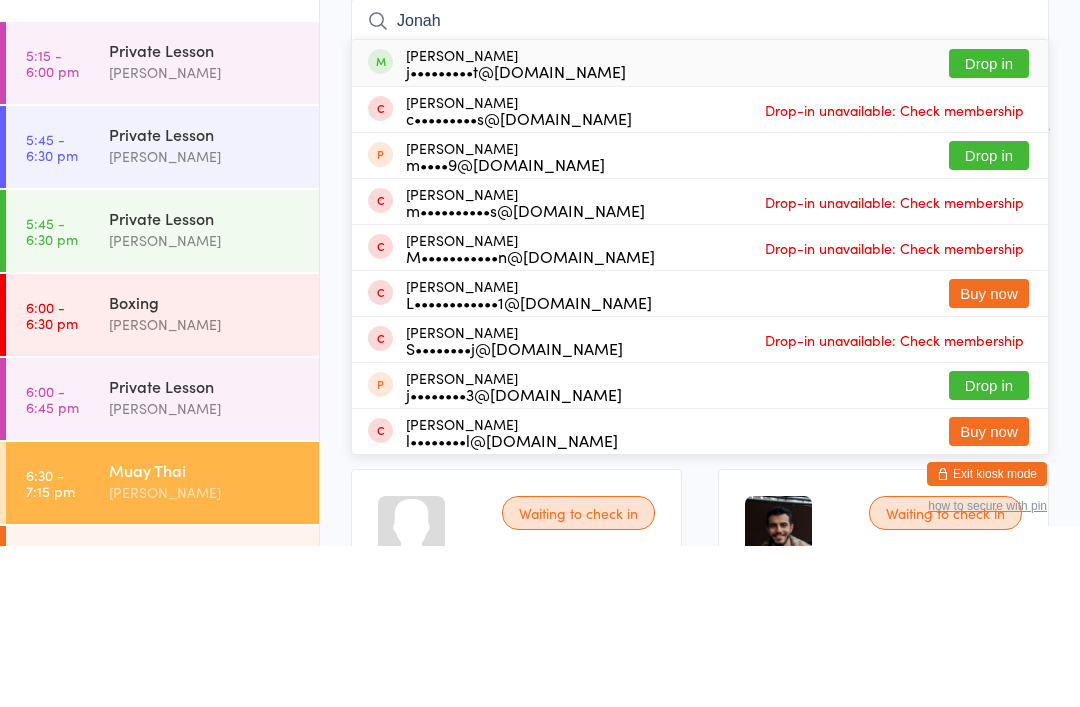 type on "Jonah" 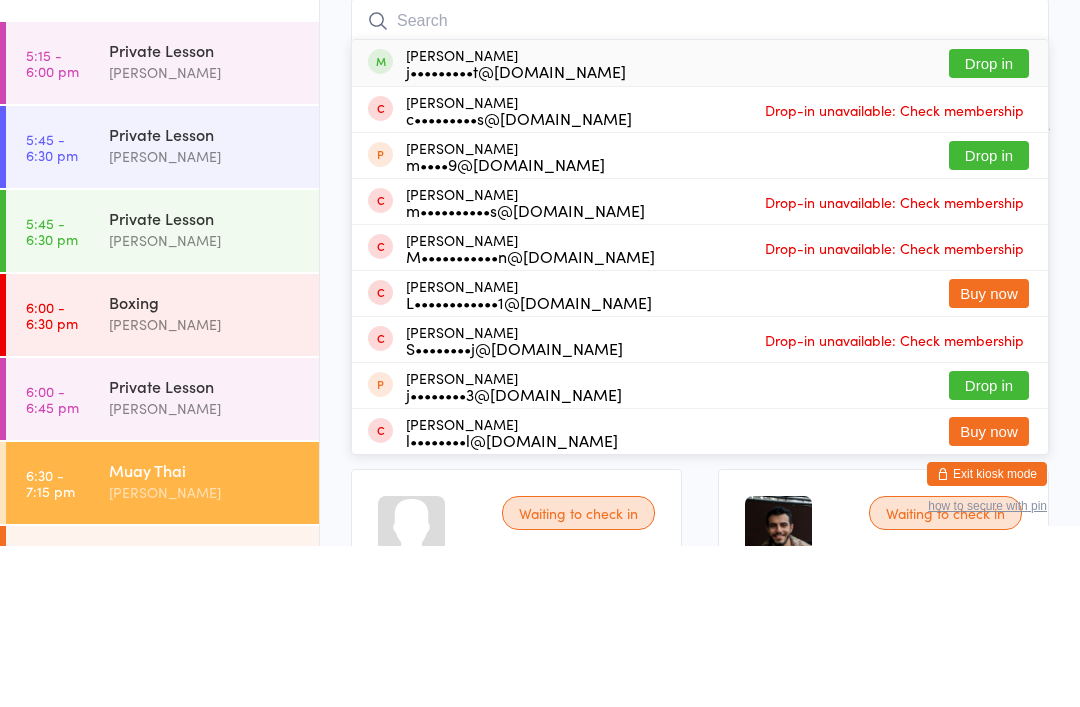 scroll, scrollTop: 161, scrollLeft: 0, axis: vertical 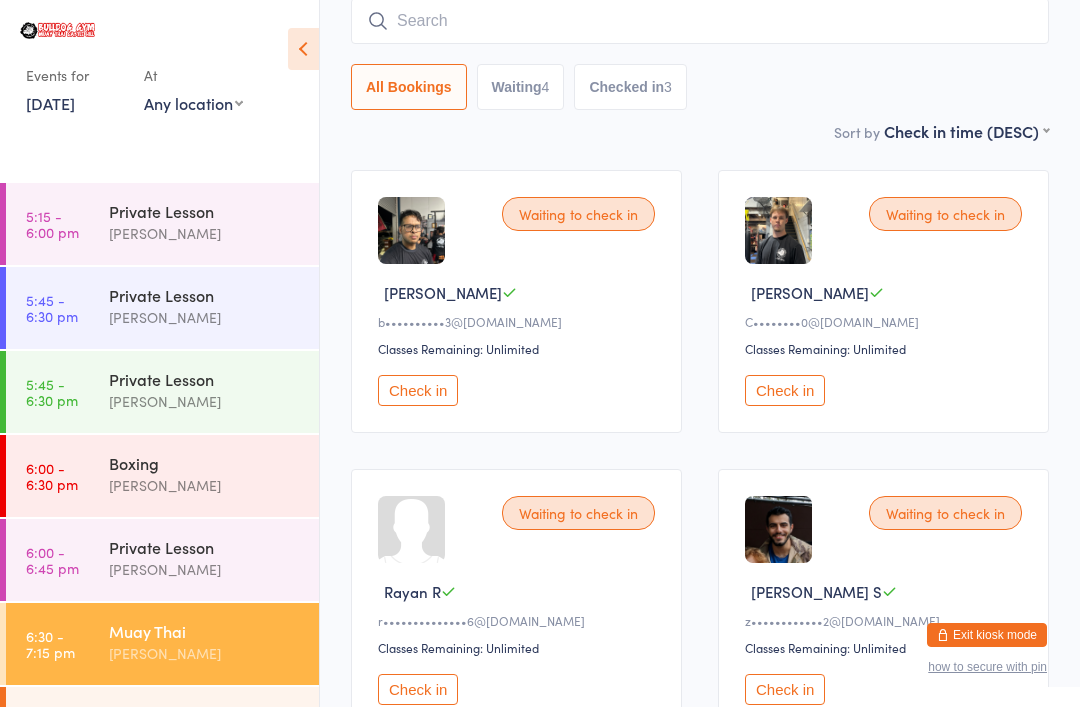 click on "Boxing" at bounding box center (205, 463) 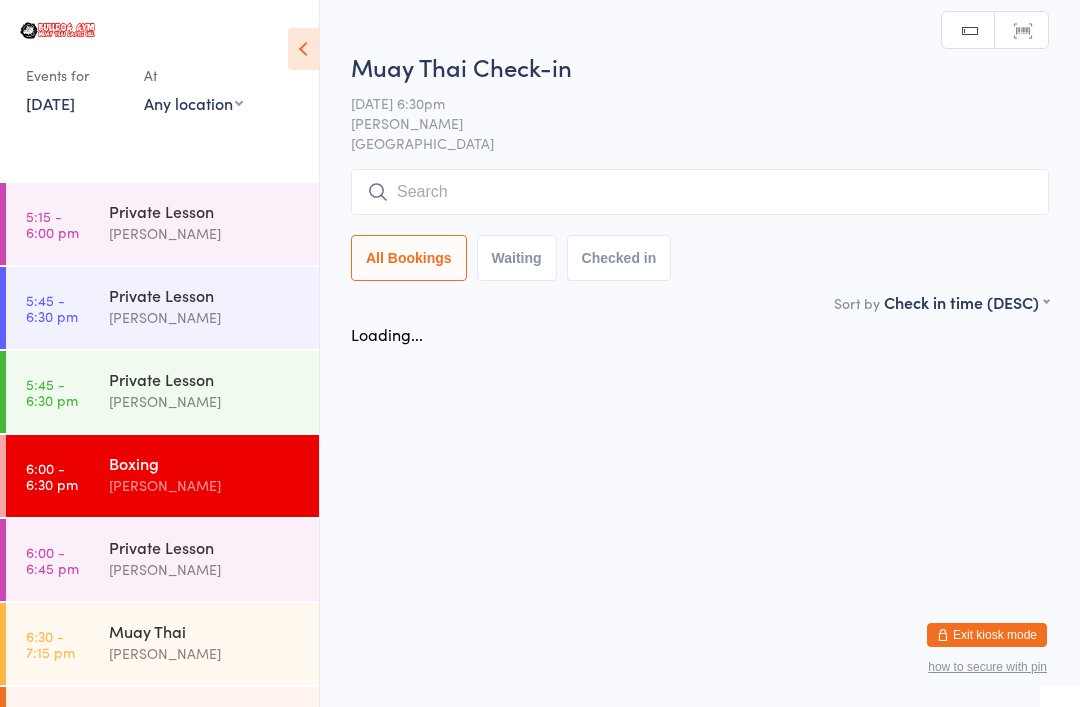 scroll, scrollTop: 0, scrollLeft: 0, axis: both 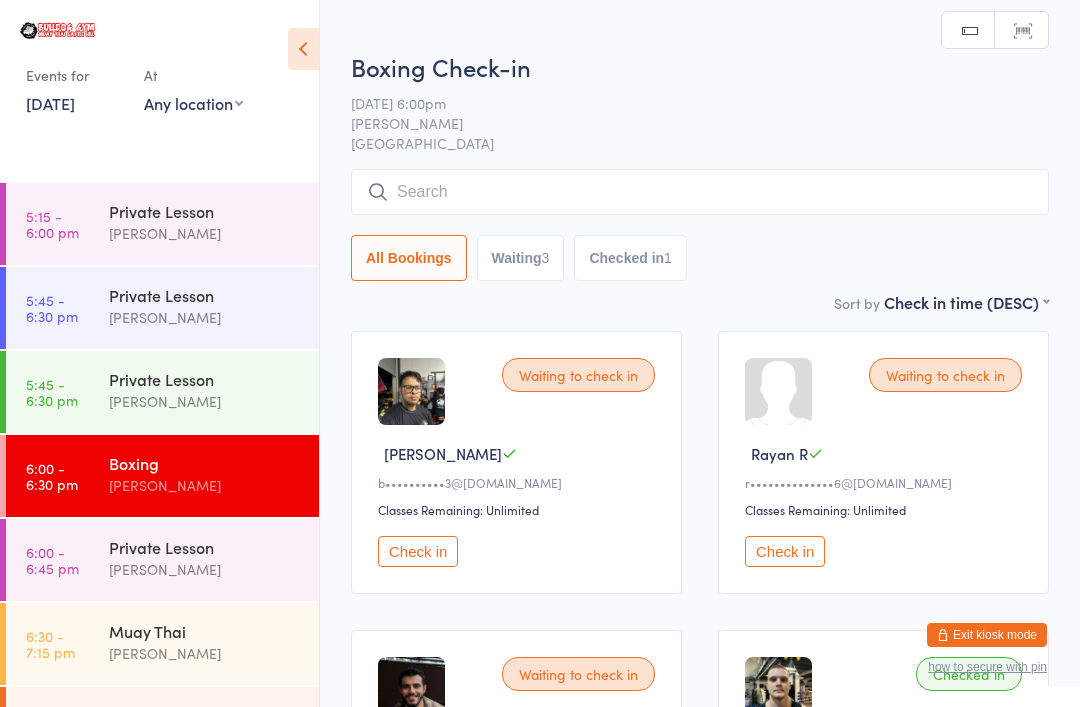 click on "Check in" at bounding box center [418, 551] 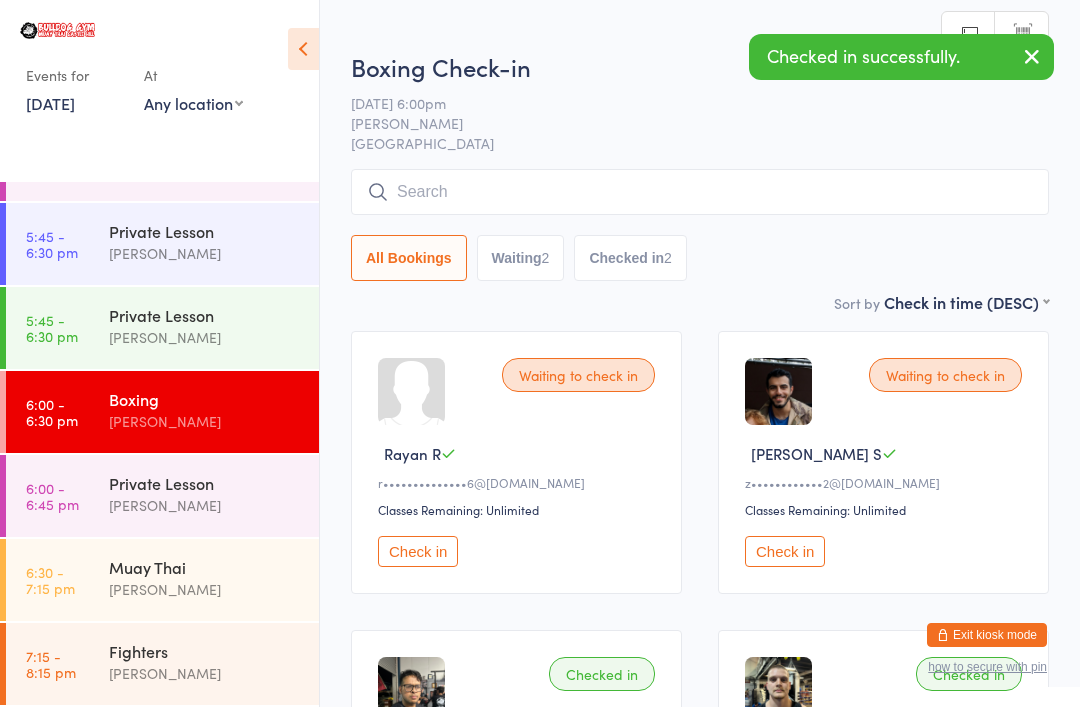 scroll, scrollTop: 1491, scrollLeft: 0, axis: vertical 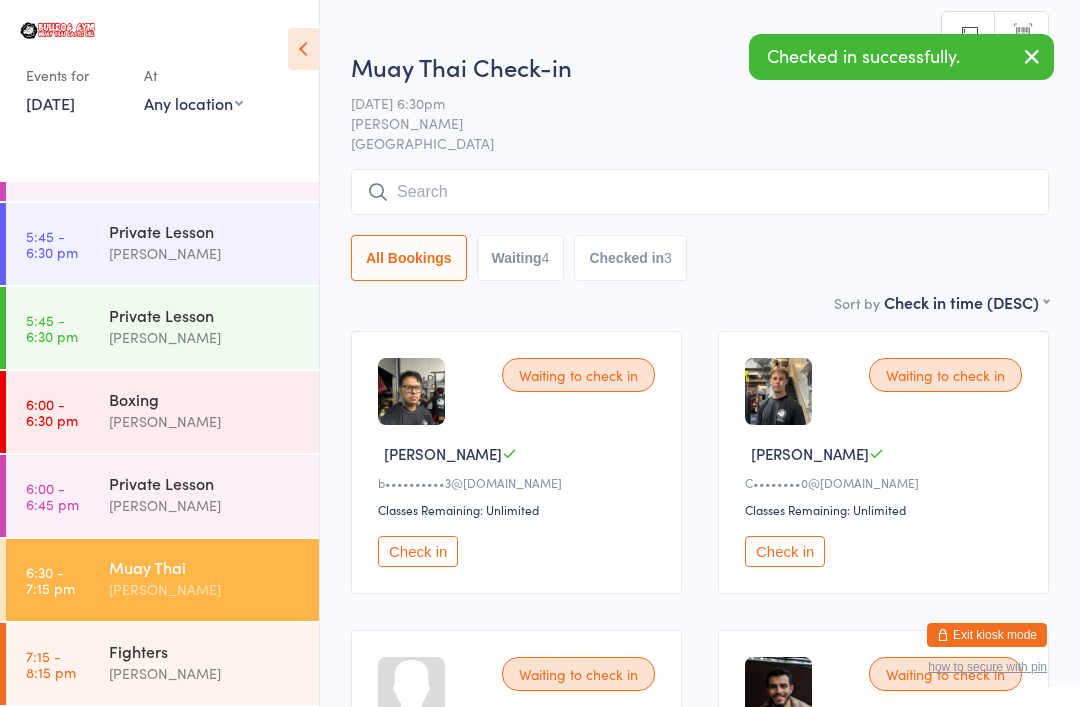 click on "Waiting to check in [PERSON_NAME] D  b••••••••••3@[DOMAIN_NAME] Classes Remaining: Unlimited   Check in" at bounding box center [516, 462] 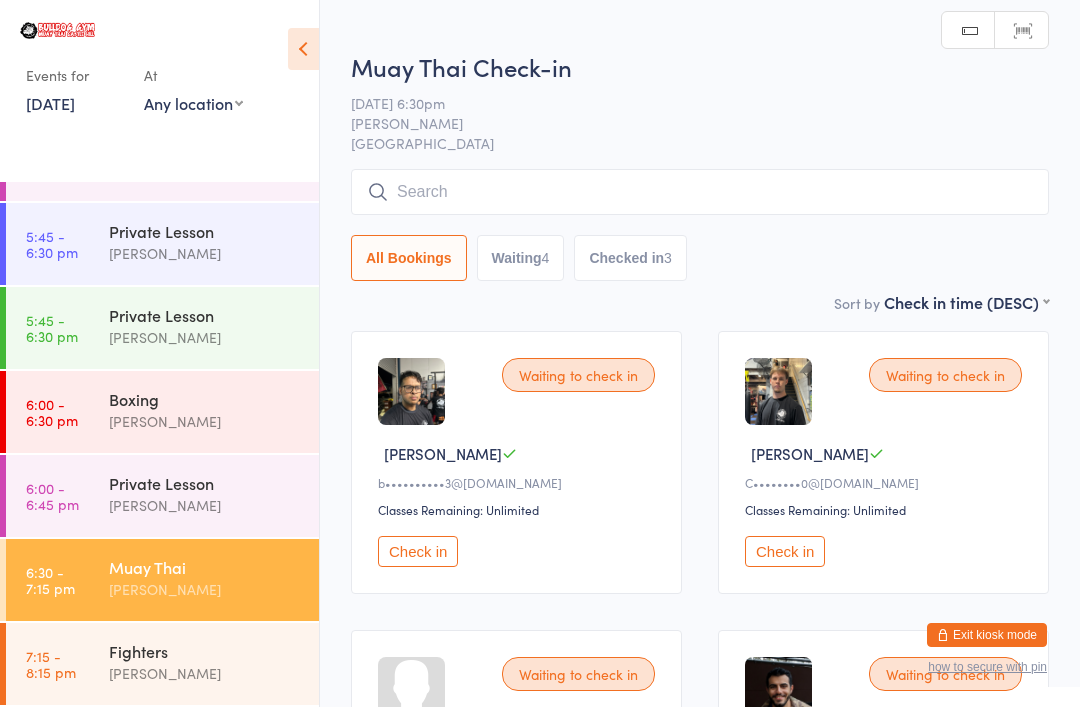 click on "Check in" at bounding box center (418, 551) 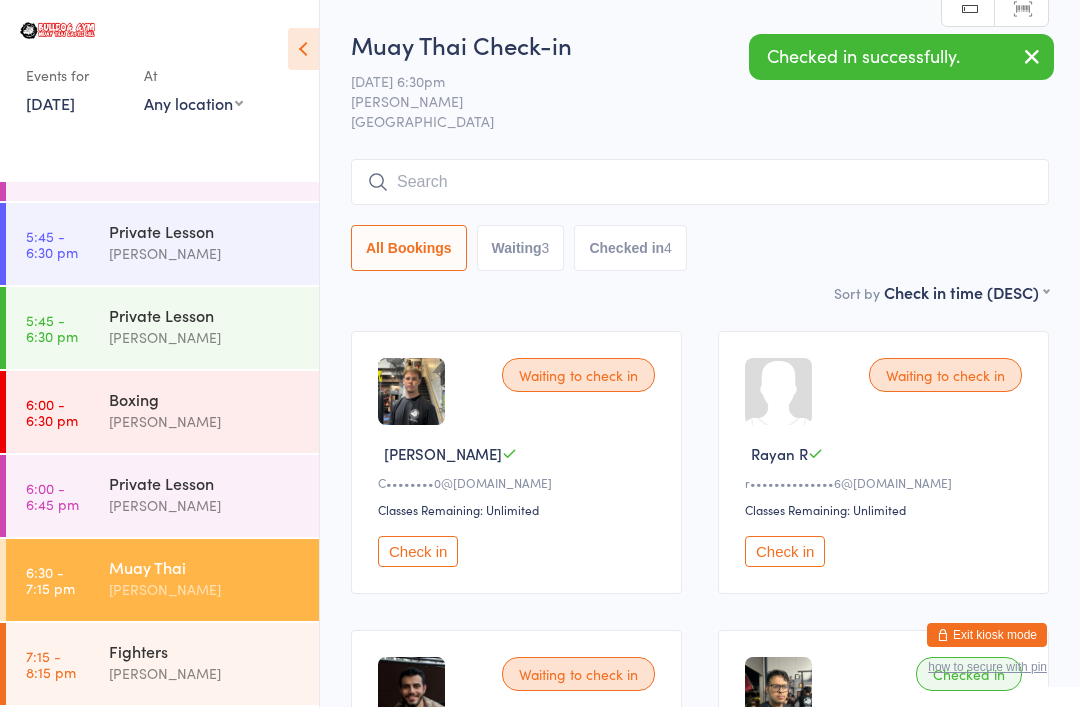scroll, scrollTop: 58, scrollLeft: 0, axis: vertical 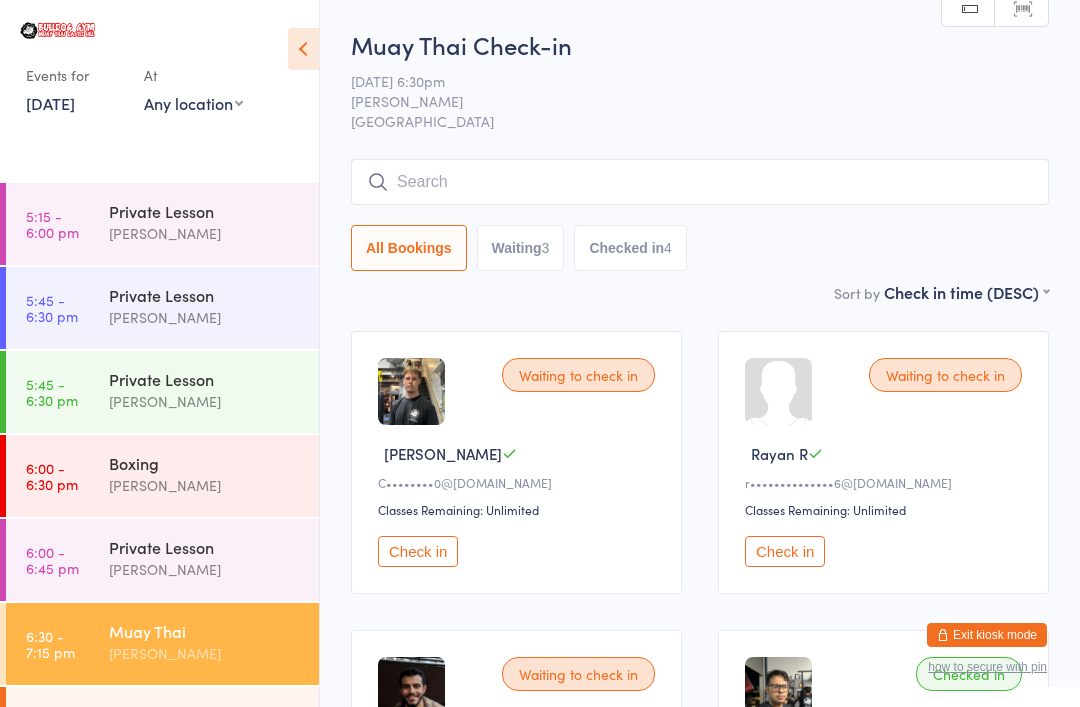 click at bounding box center [700, 182] 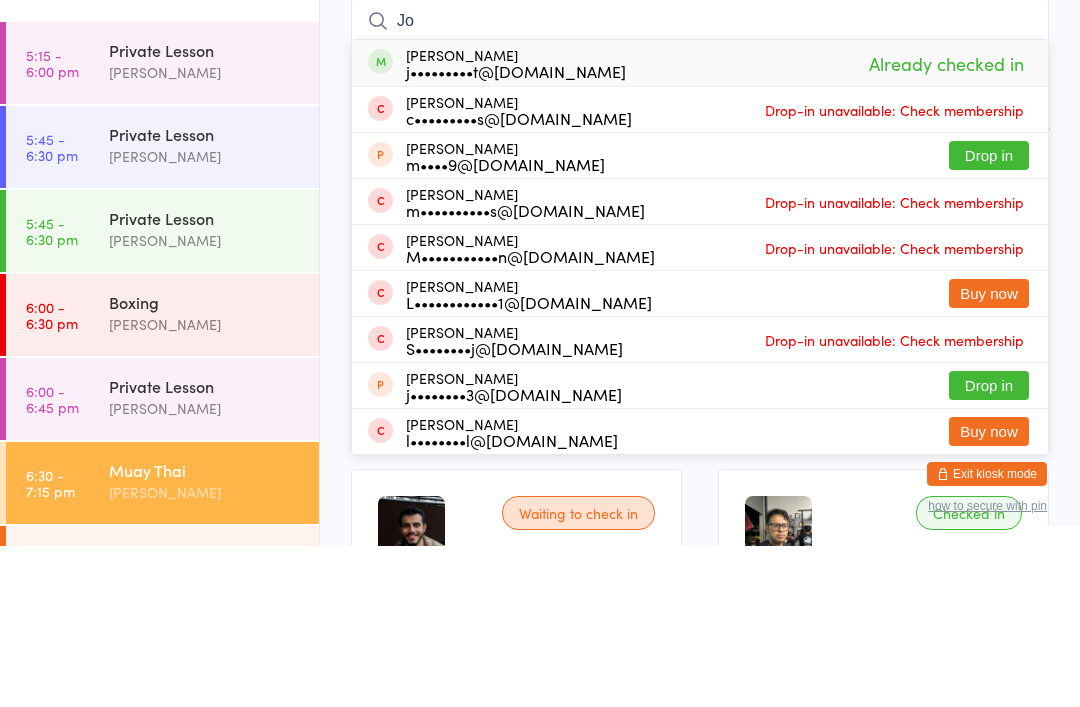 type on "J" 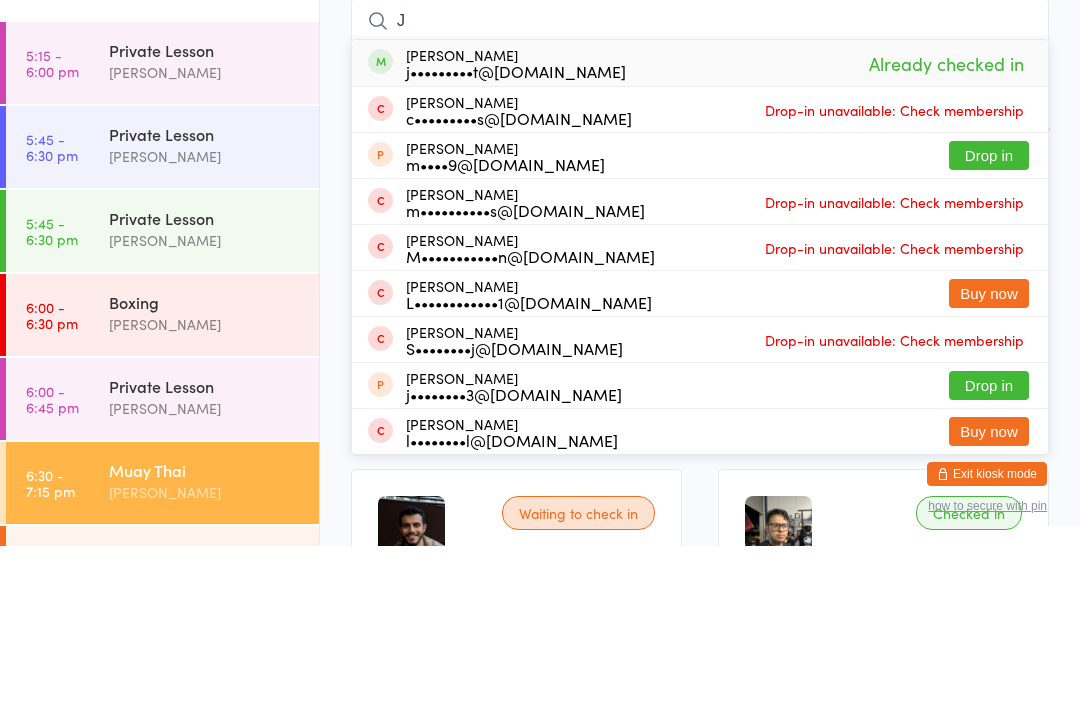 type 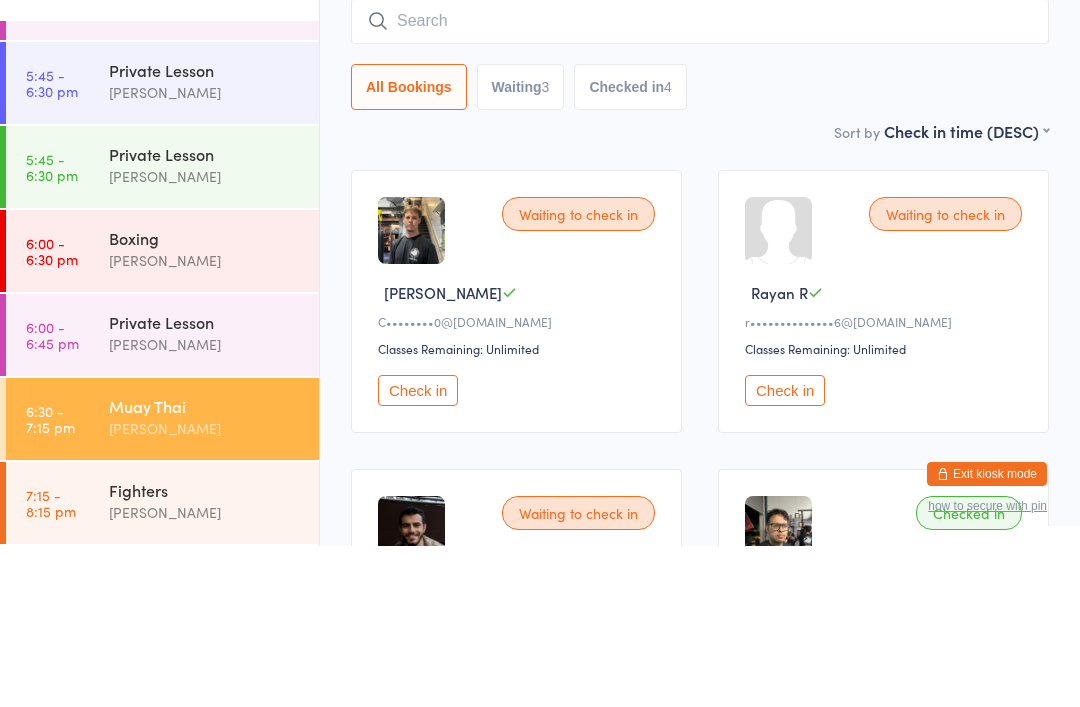 scroll, scrollTop: 1491, scrollLeft: 0, axis: vertical 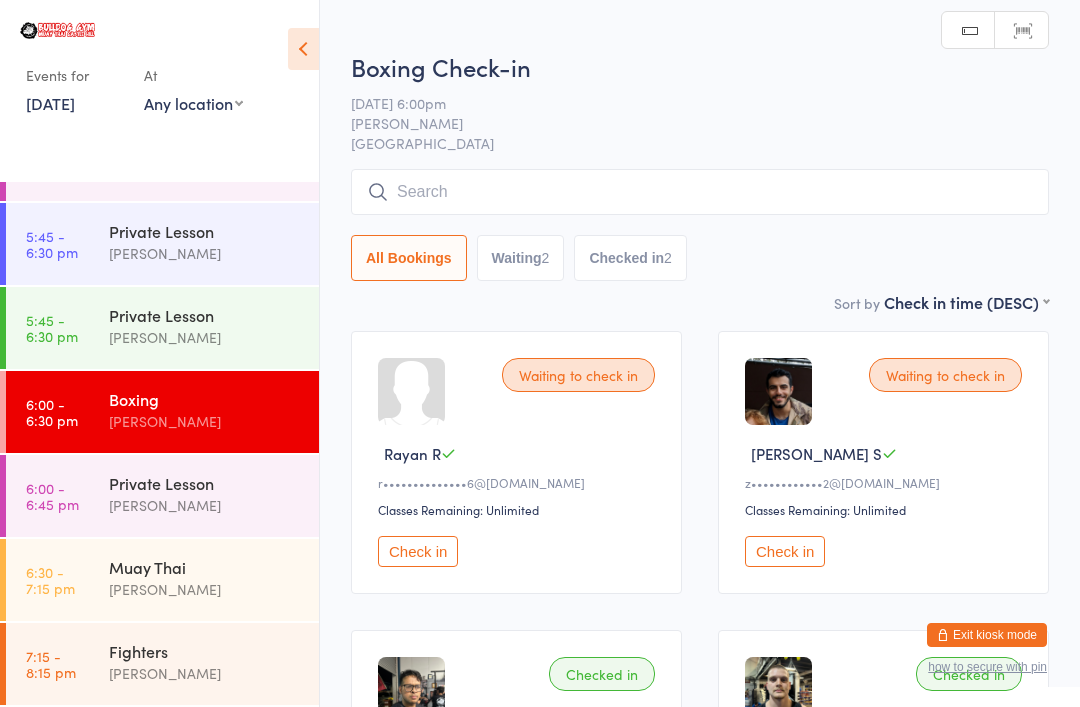 click at bounding box center (700, 192) 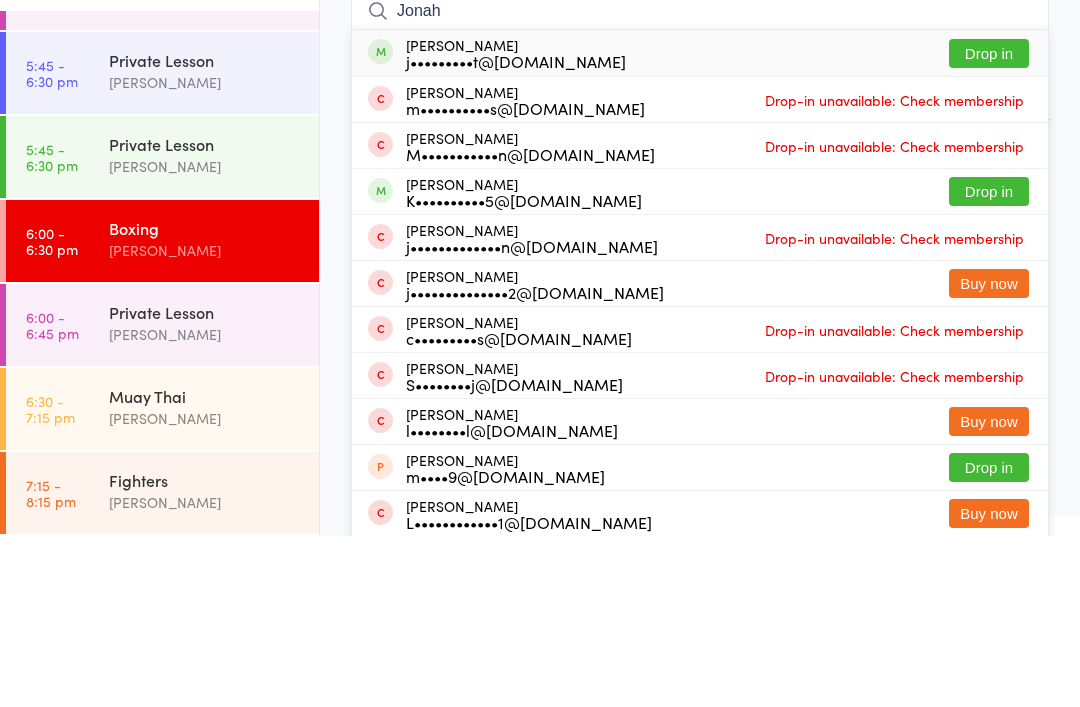 type on "Jonah" 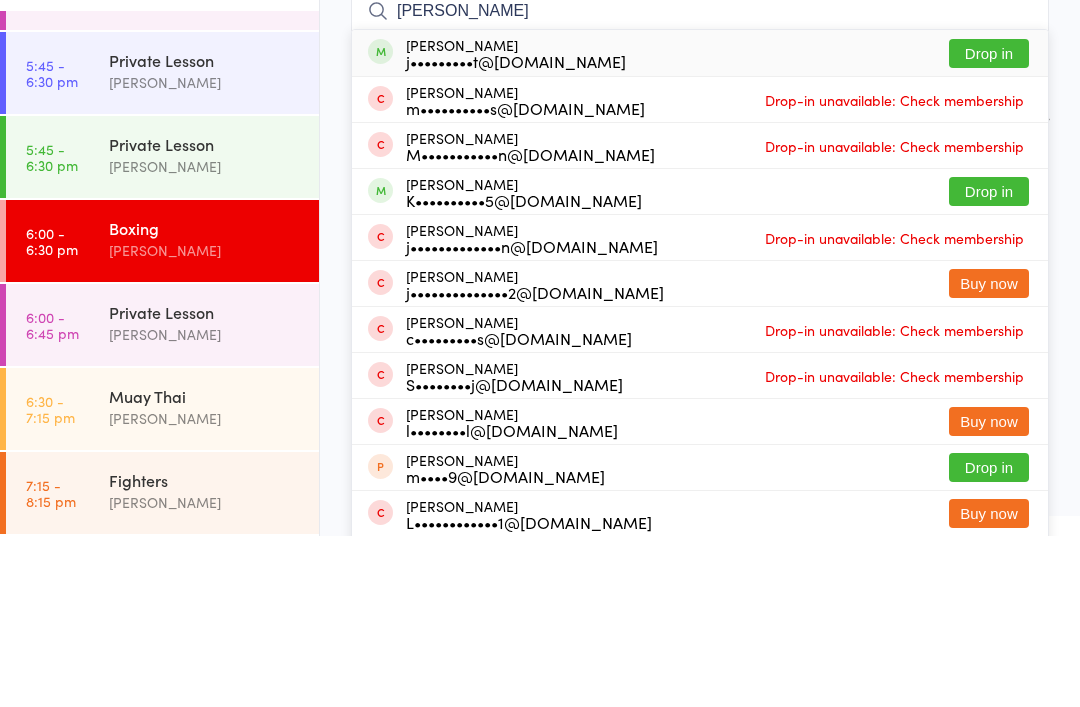 type on "[PERSON_NAME]" 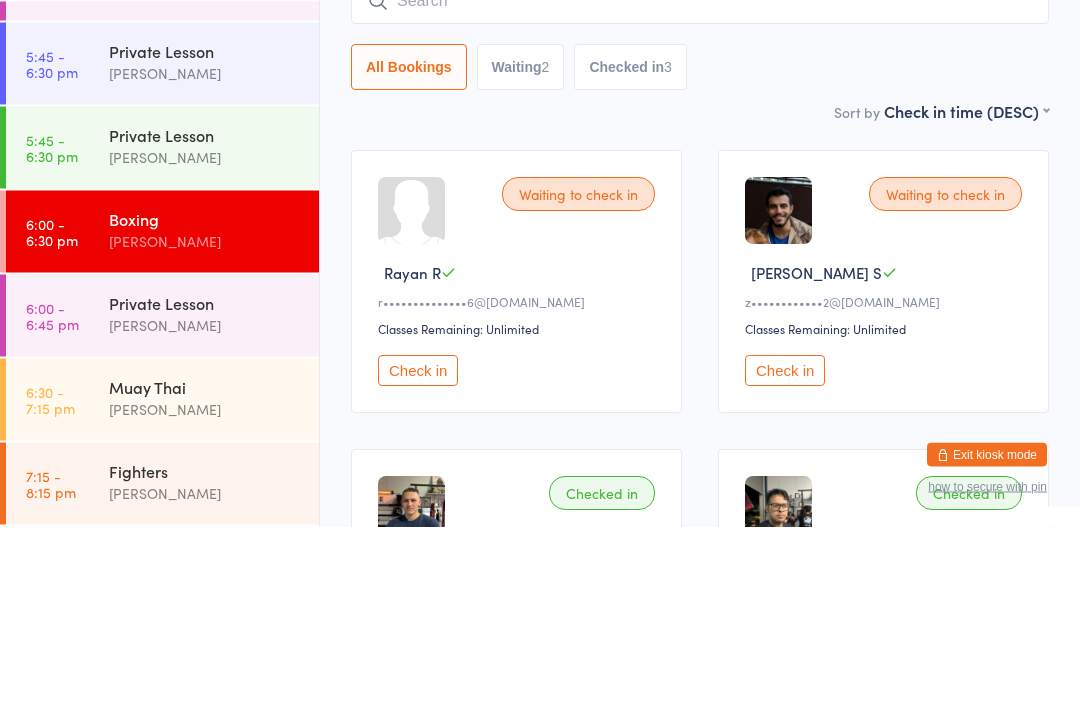scroll, scrollTop: 1427, scrollLeft: 0, axis: vertical 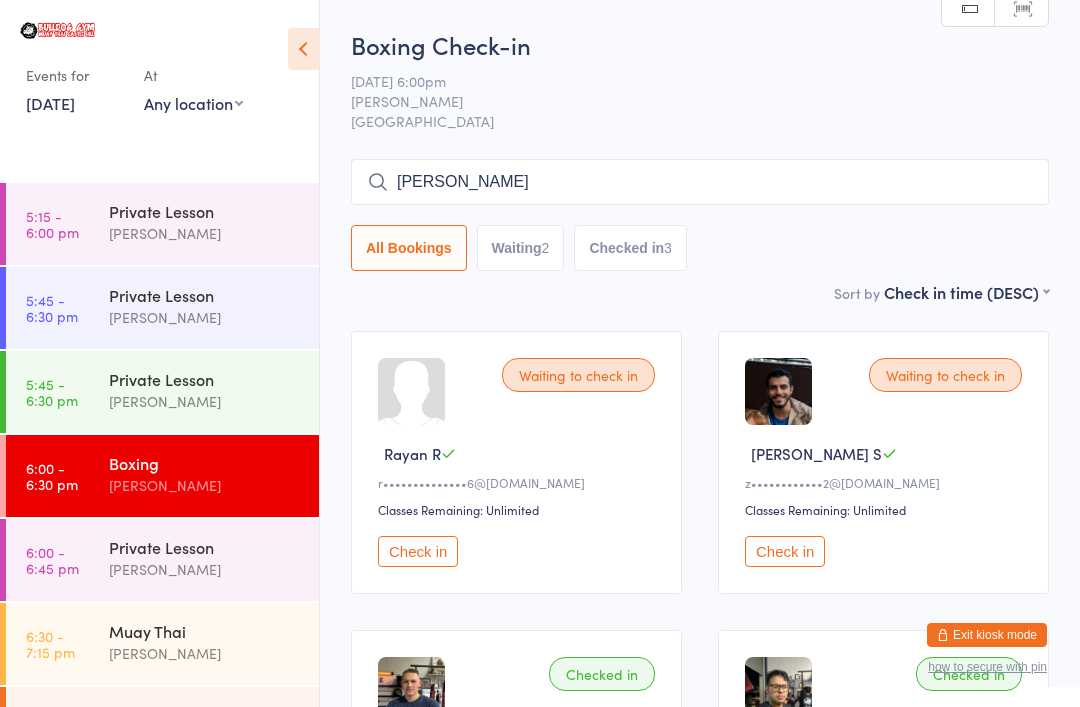 type on "[PERSON_NAME]" 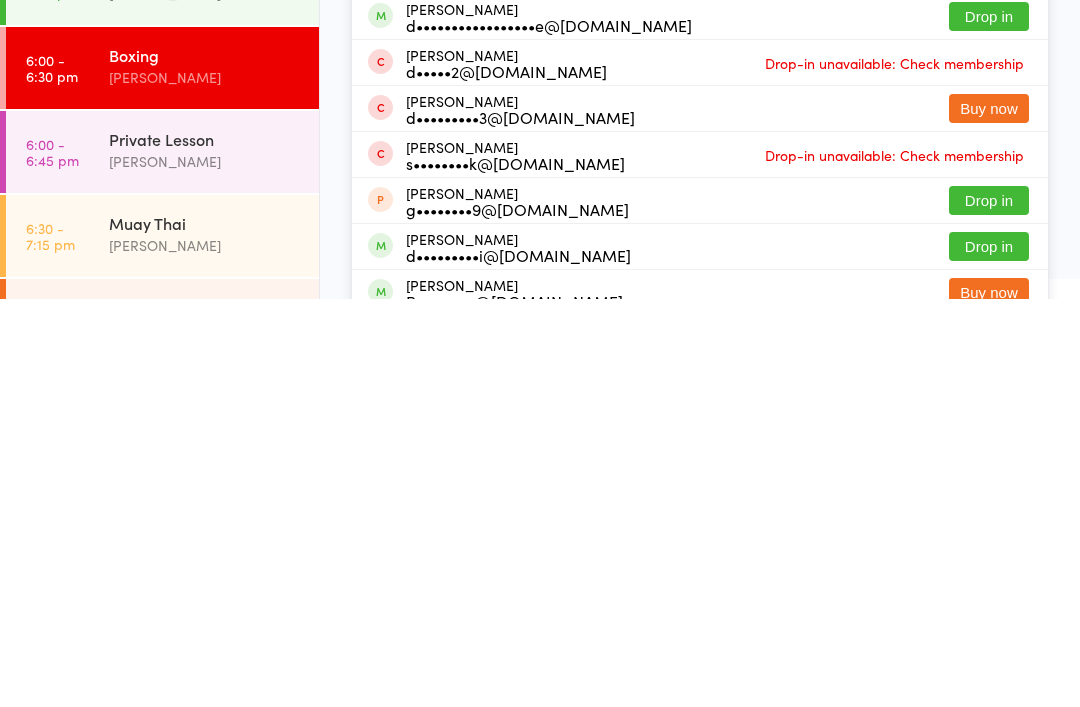 scroll, scrollTop: 80, scrollLeft: 0, axis: vertical 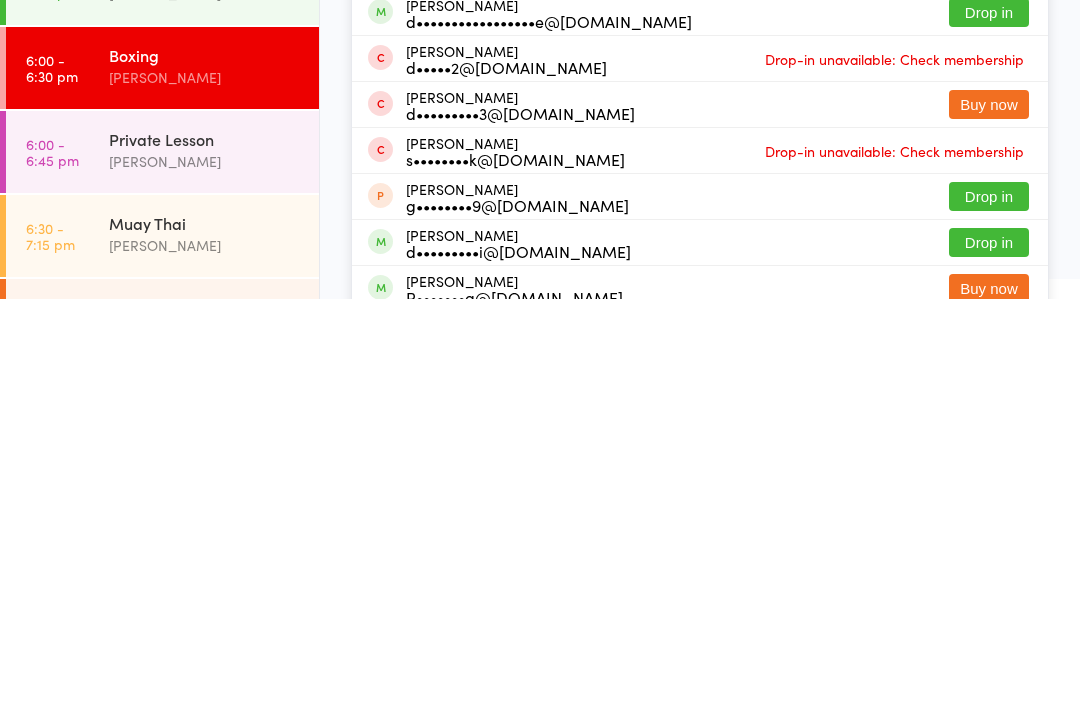 click on "Drop in" at bounding box center [989, 650] 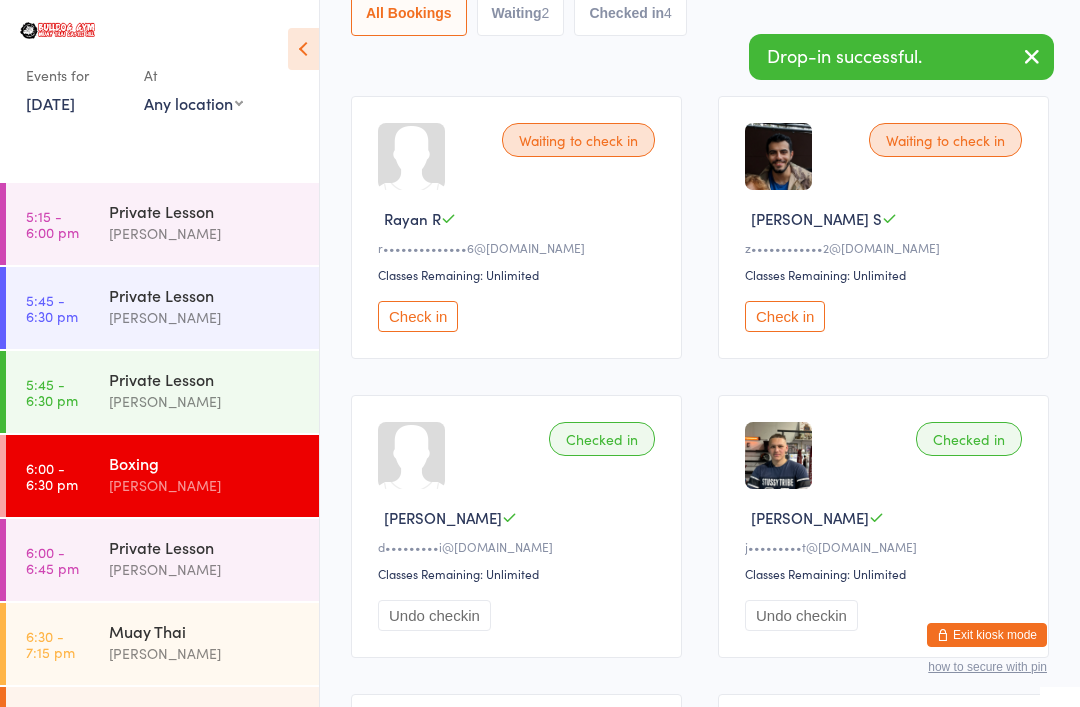 scroll, scrollTop: 0, scrollLeft: 0, axis: both 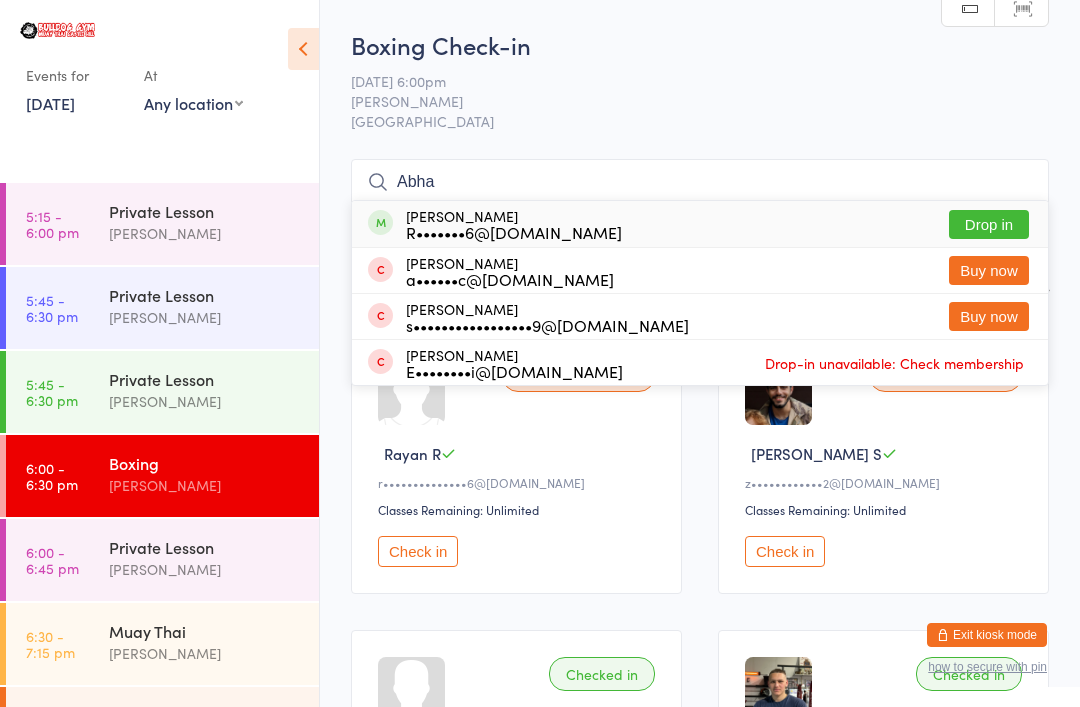 type on "Abha" 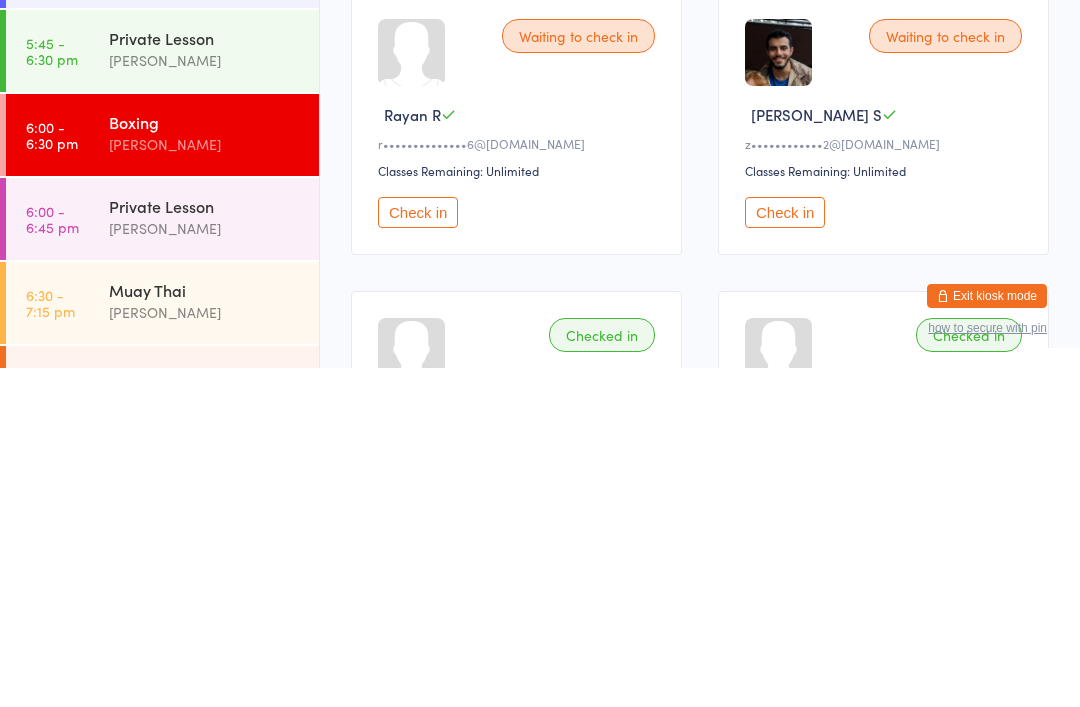 scroll, scrollTop: 1427, scrollLeft: 0, axis: vertical 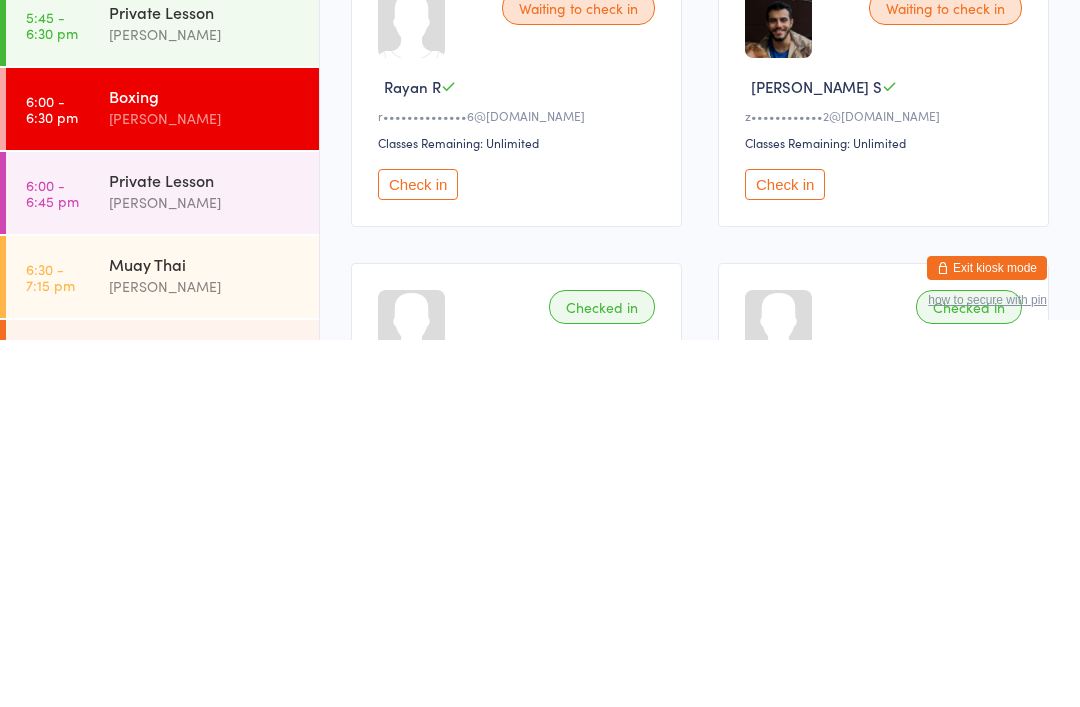 click on "6:30 - 7:15 pm Muay Thai [PERSON_NAME]" at bounding box center [162, 644] 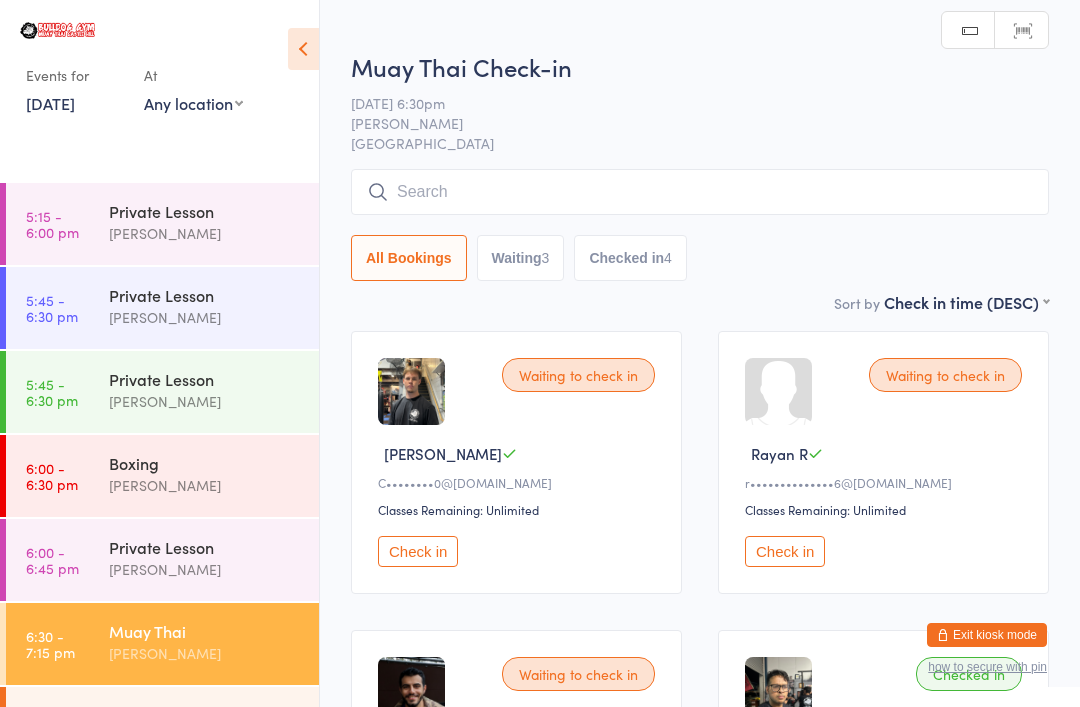 click at bounding box center (700, 192) 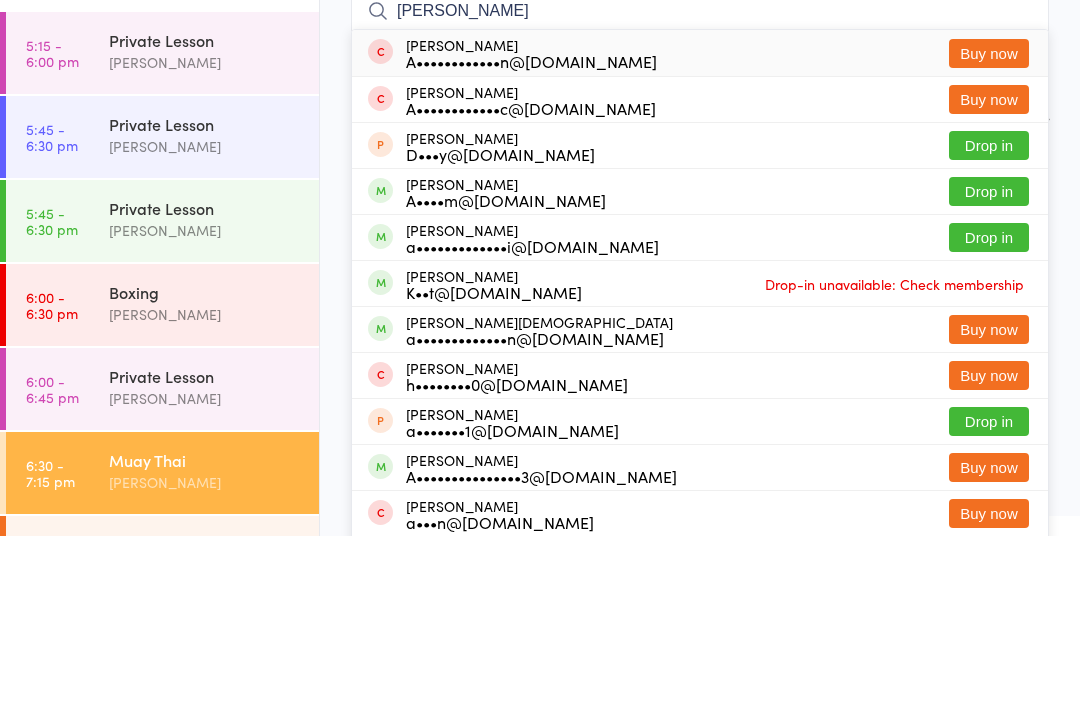 type on "[PERSON_NAME]" 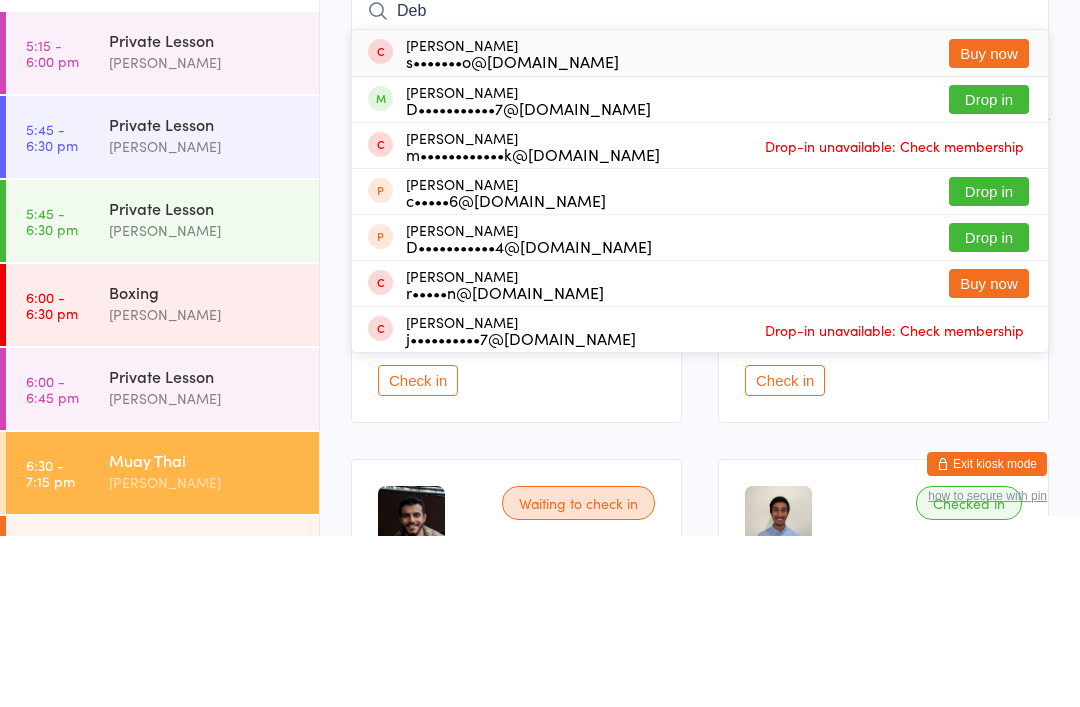 type on "Deb" 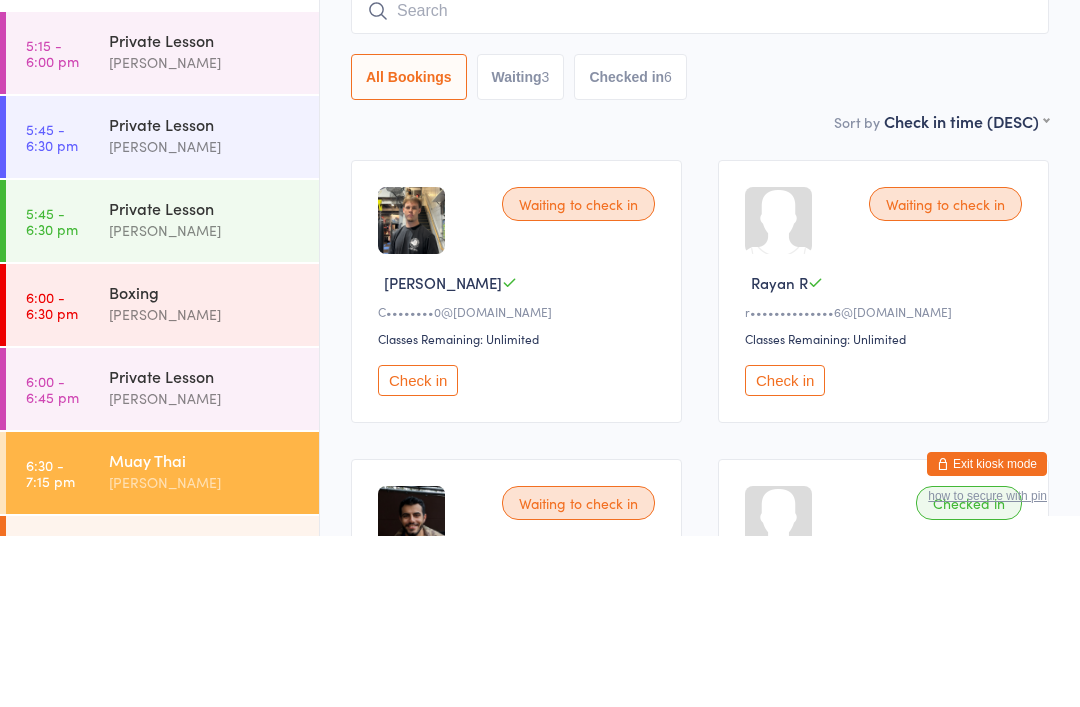 scroll, scrollTop: 171, scrollLeft: 0, axis: vertical 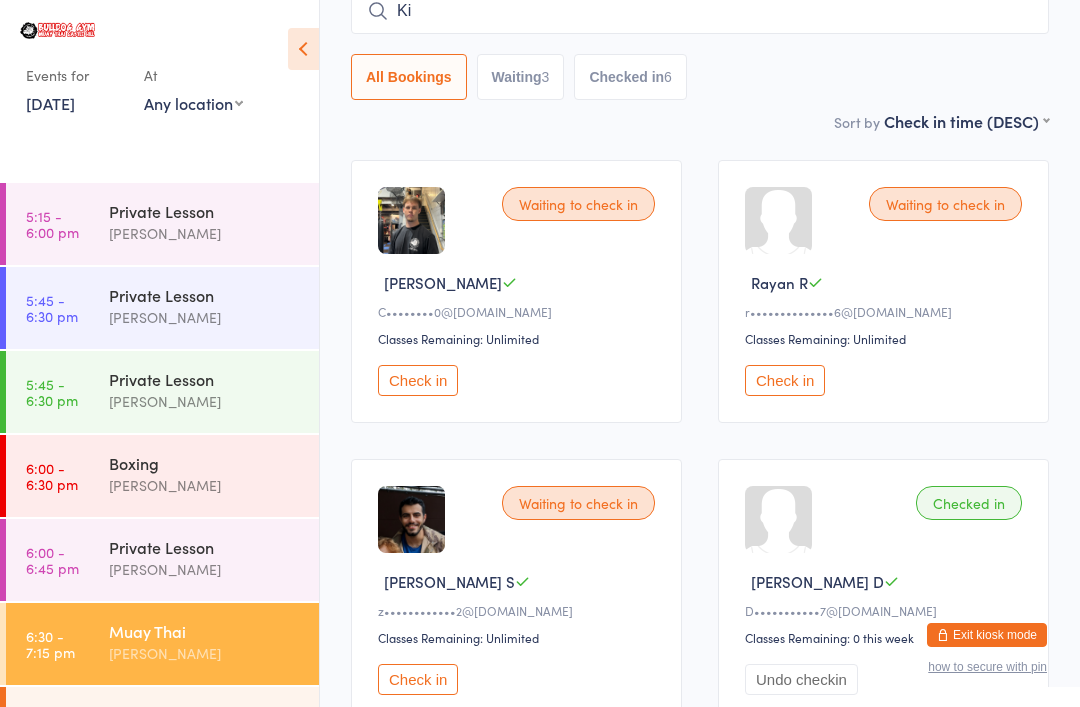 type on "K" 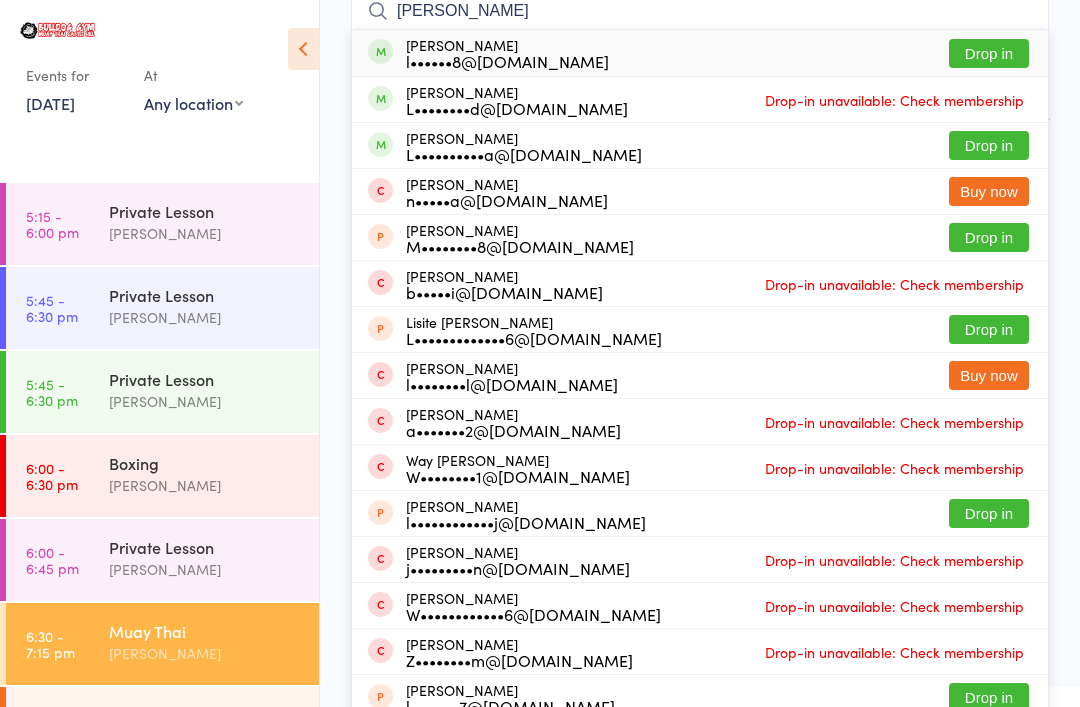 type on "[PERSON_NAME]" 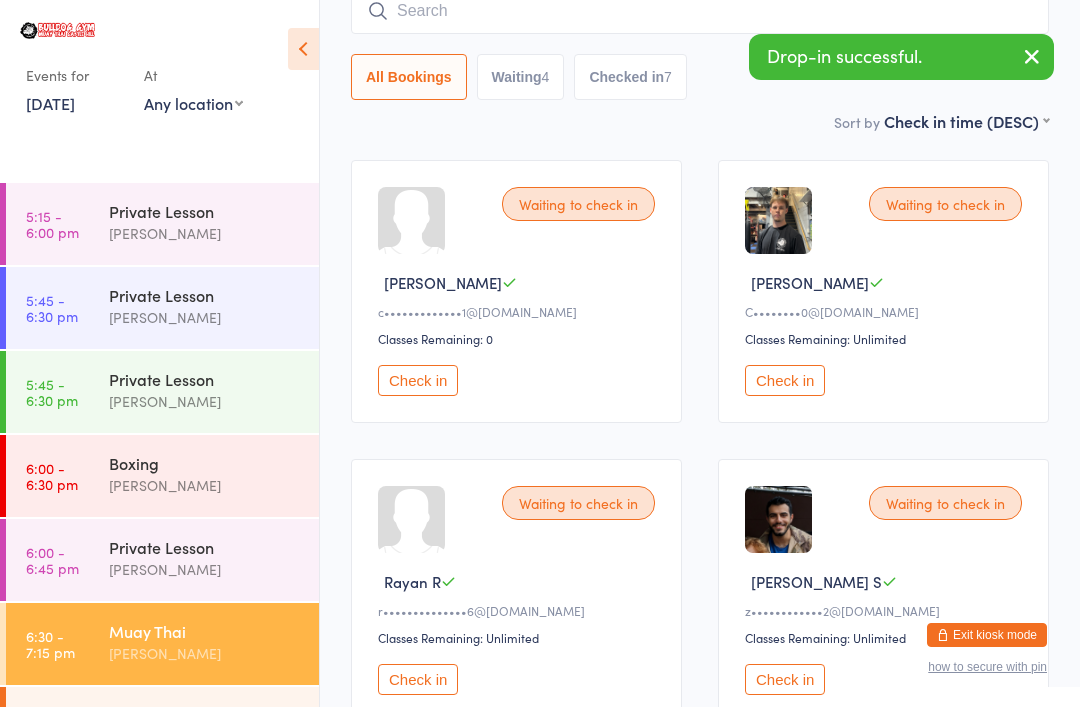 click at bounding box center (700, 11) 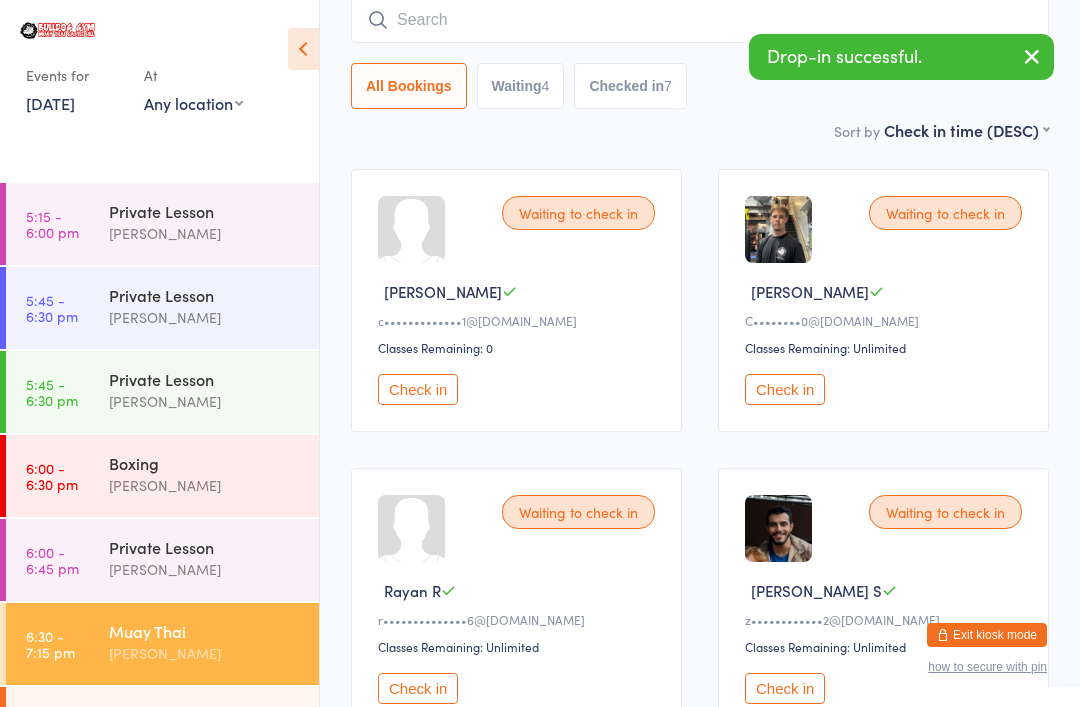 scroll, scrollTop: 161, scrollLeft: 0, axis: vertical 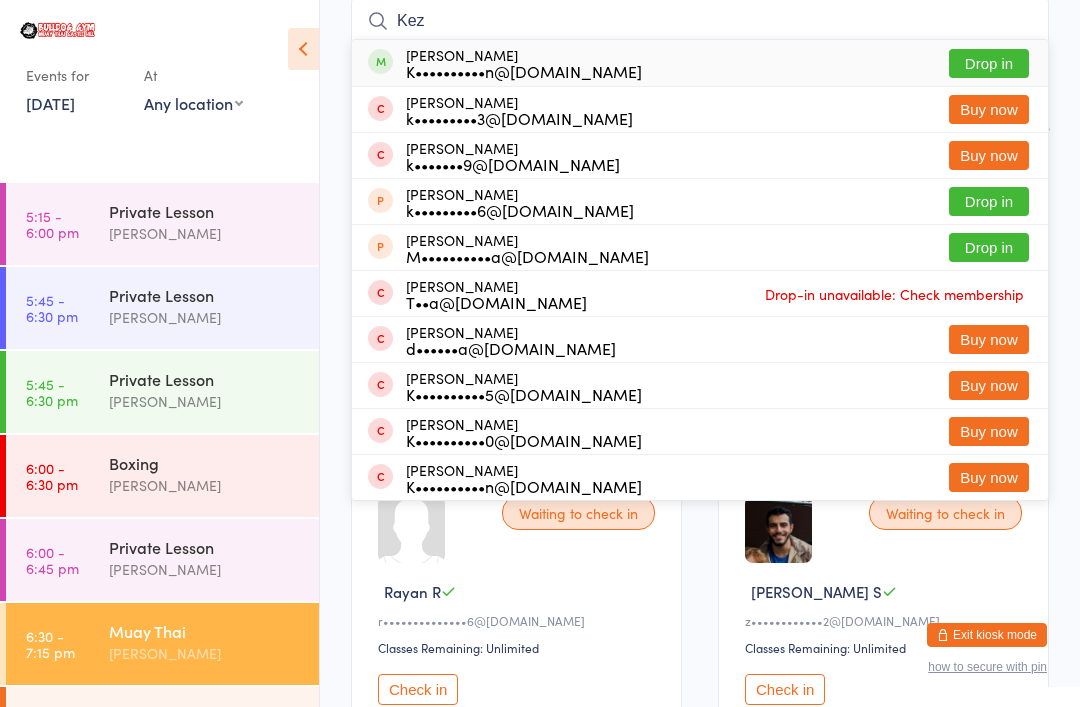 type on "Kez" 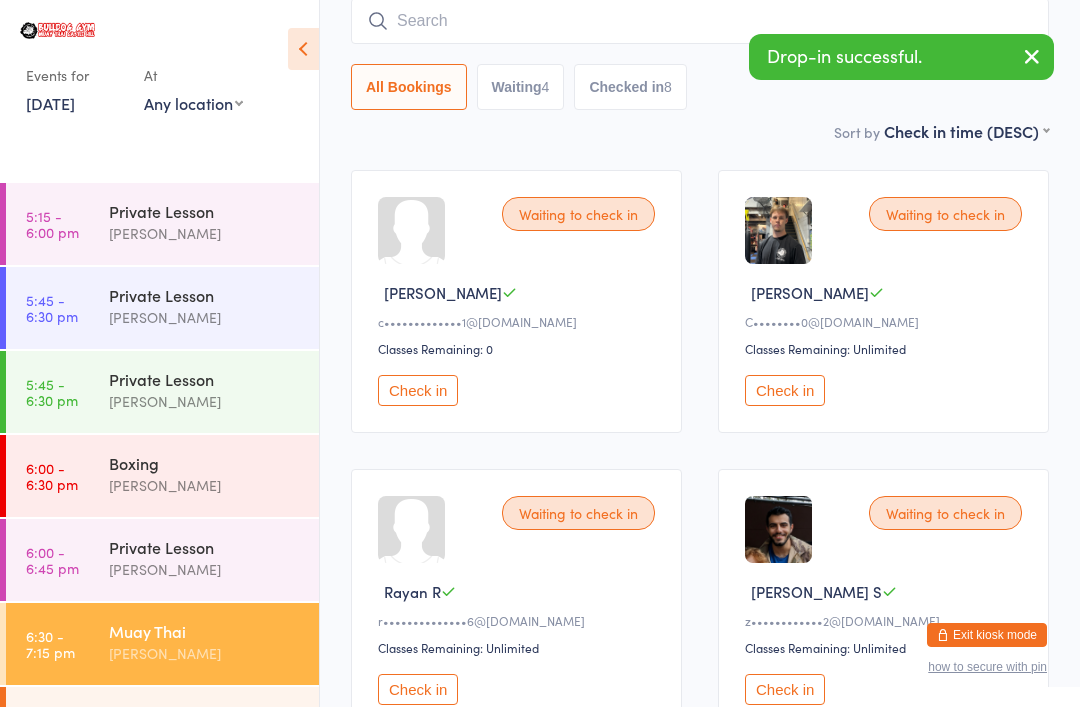 click at bounding box center (700, 21) 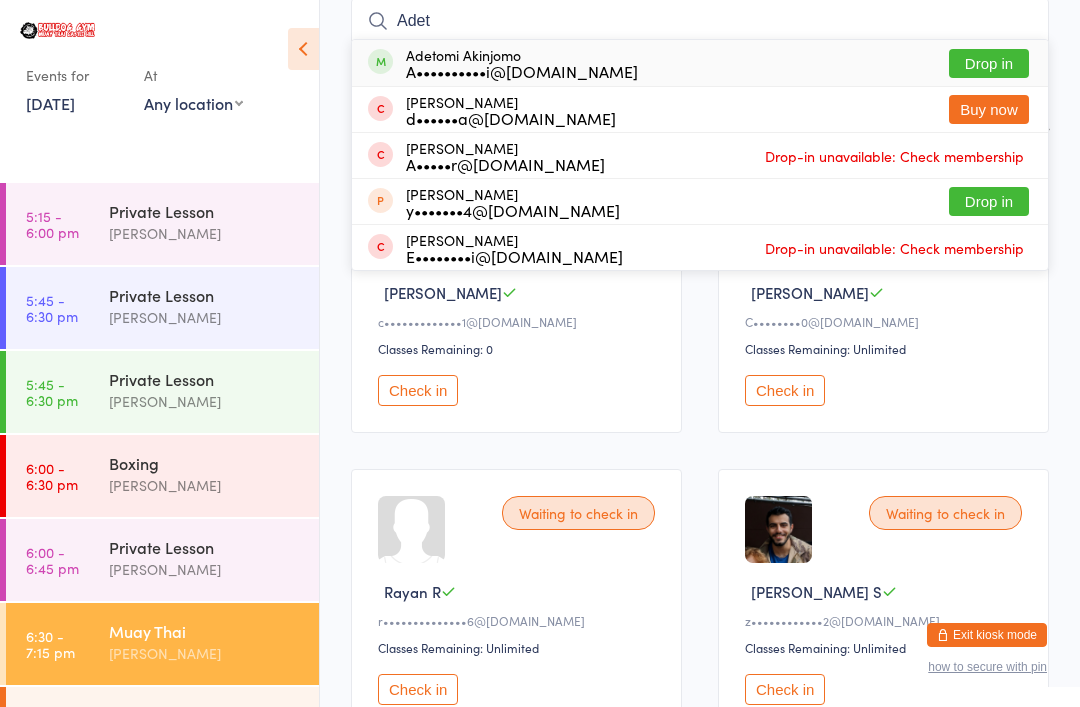 type on "Adet" 